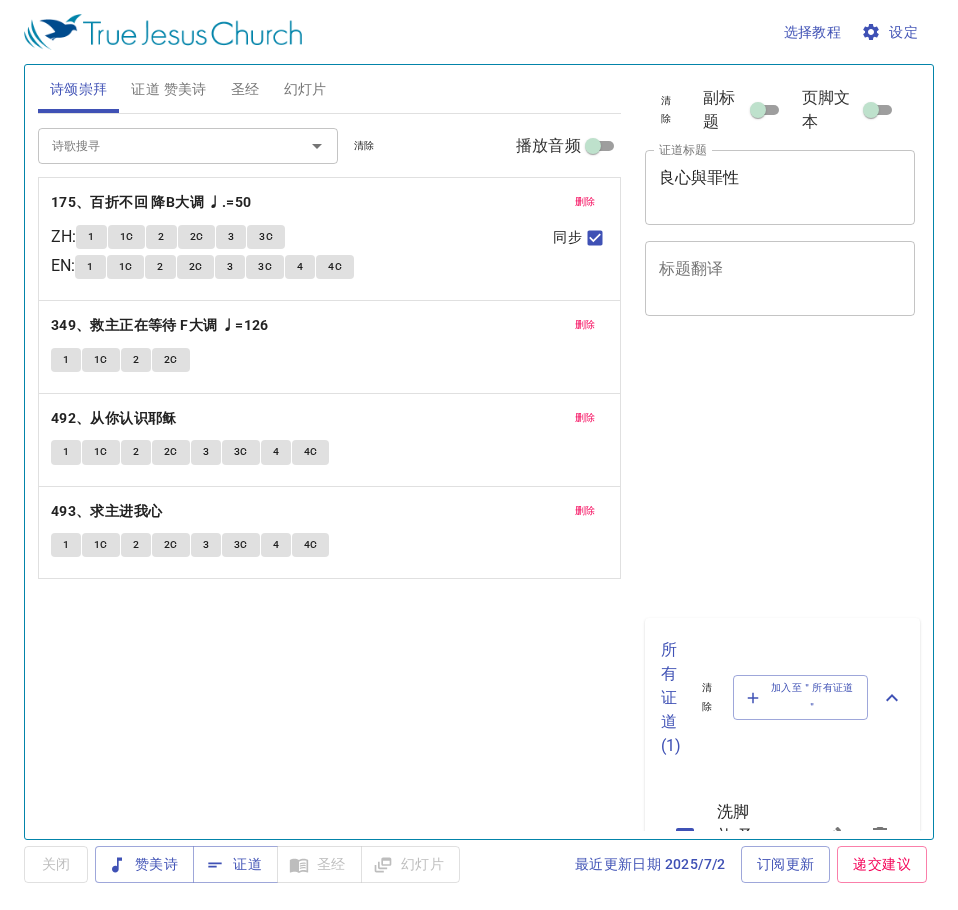 scroll, scrollTop: 0, scrollLeft: 0, axis: both 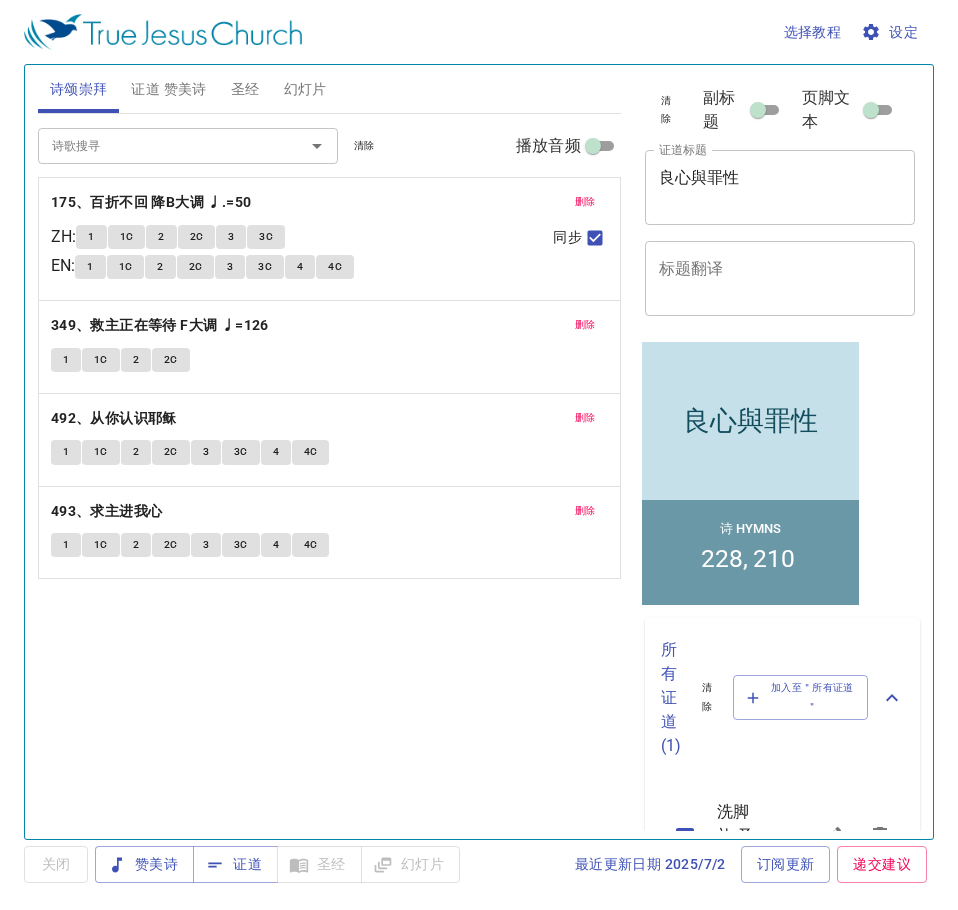 click on "诗歌搜寻" at bounding box center [158, 145] 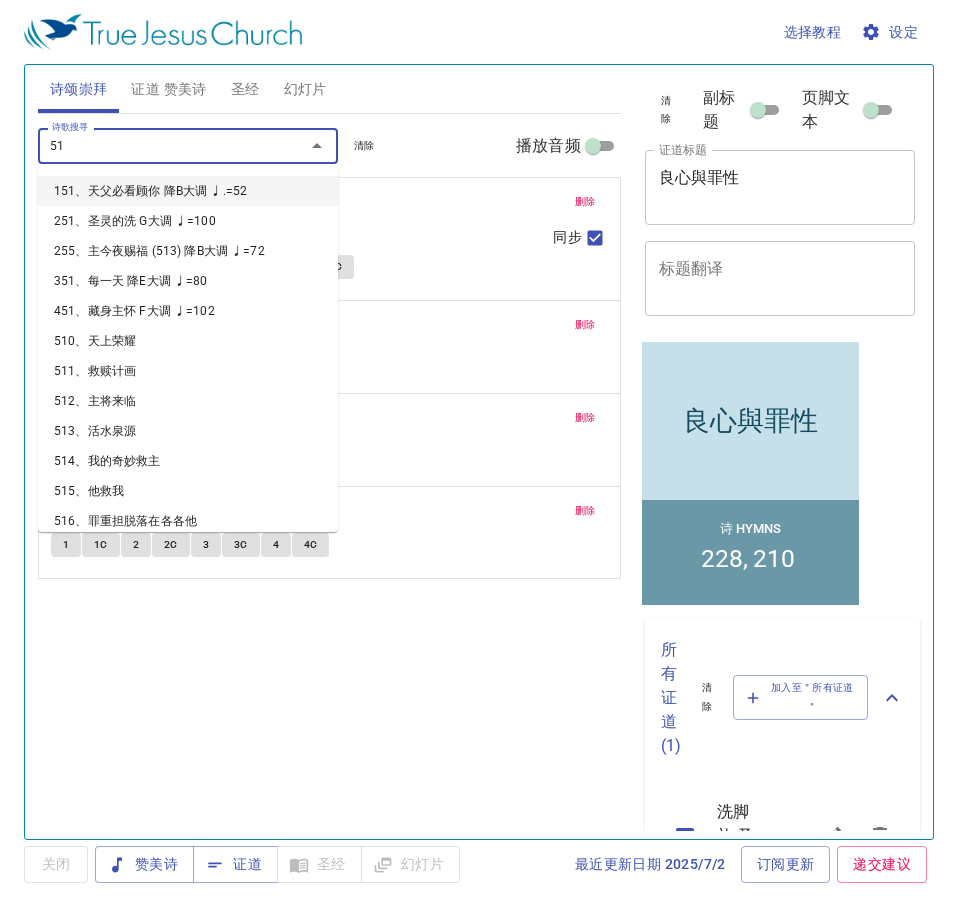 type on "516" 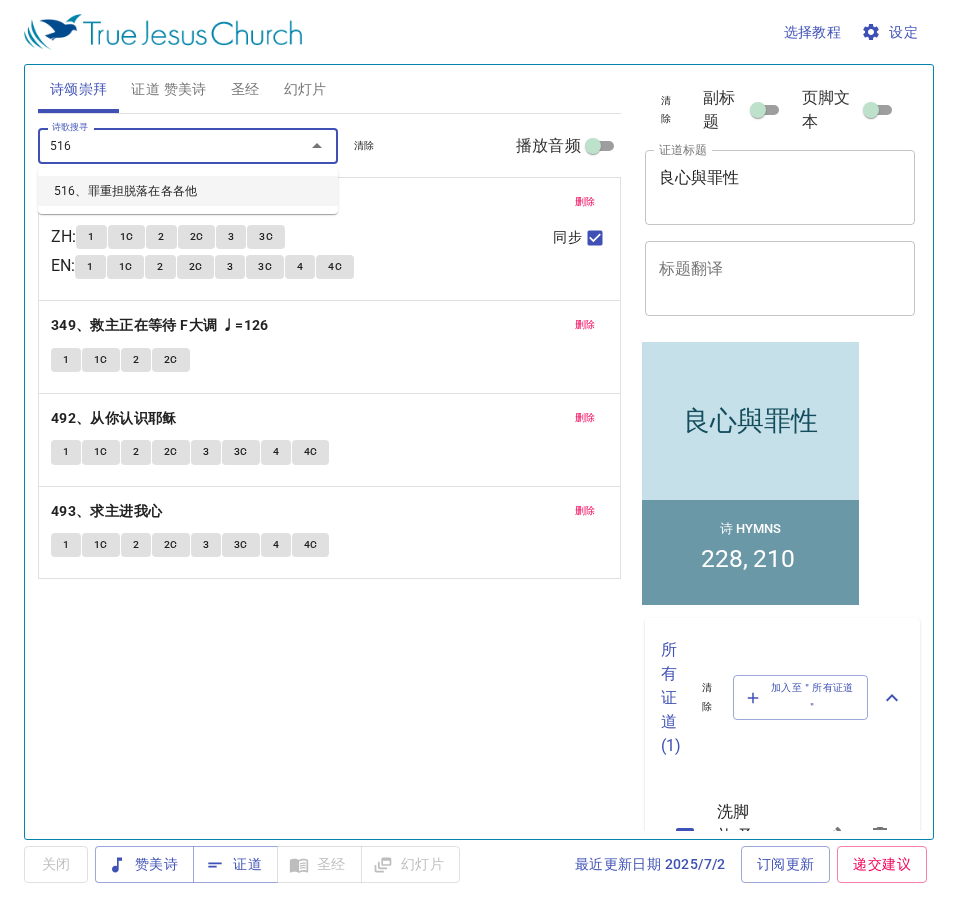 type 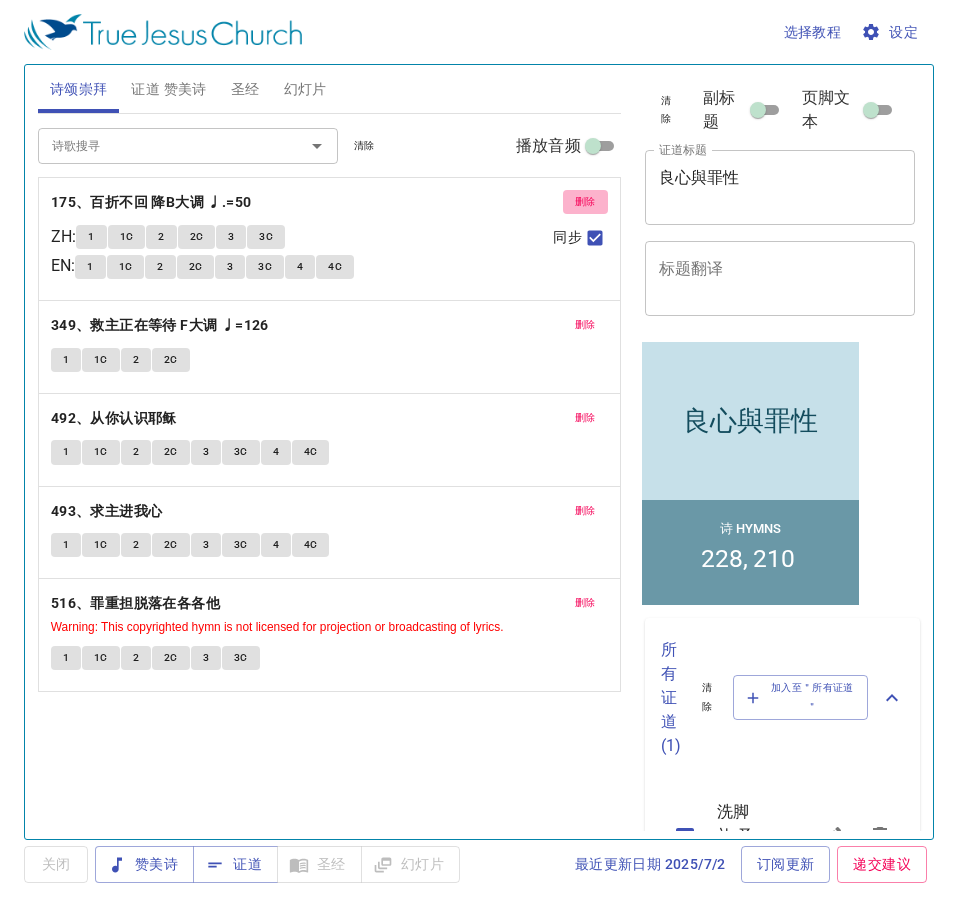 click on "删除" at bounding box center [585, 202] 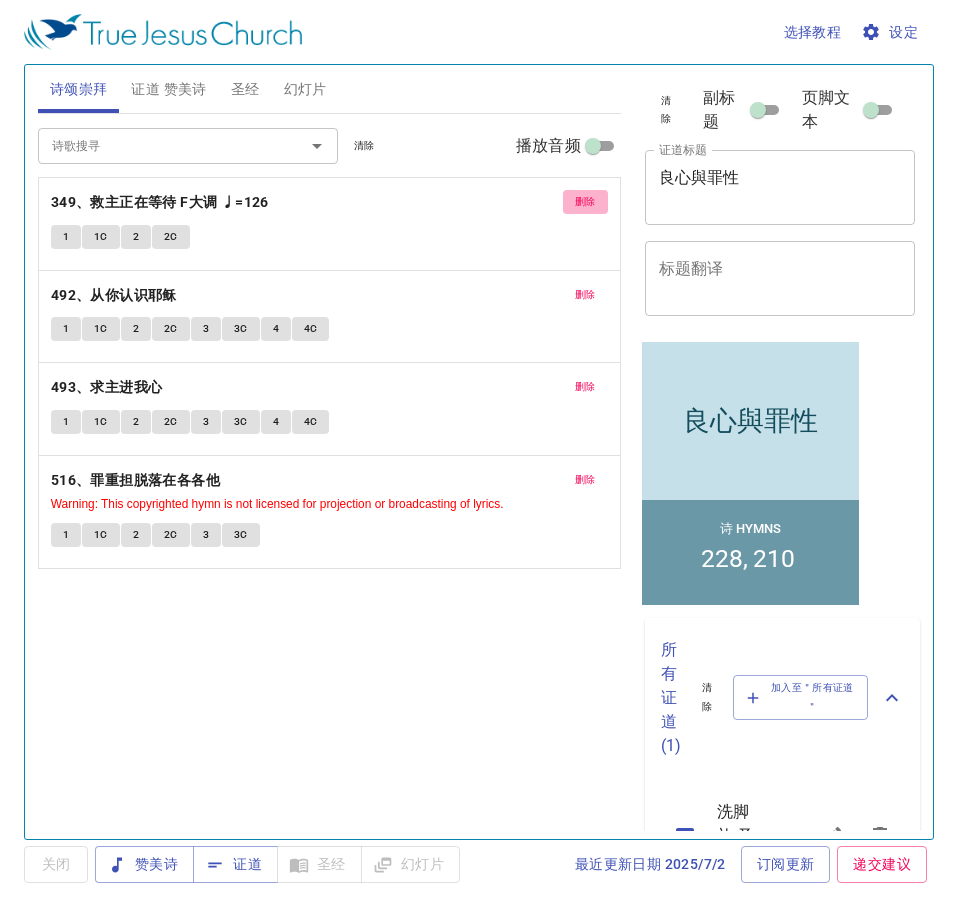 click on "删除" at bounding box center (585, 202) 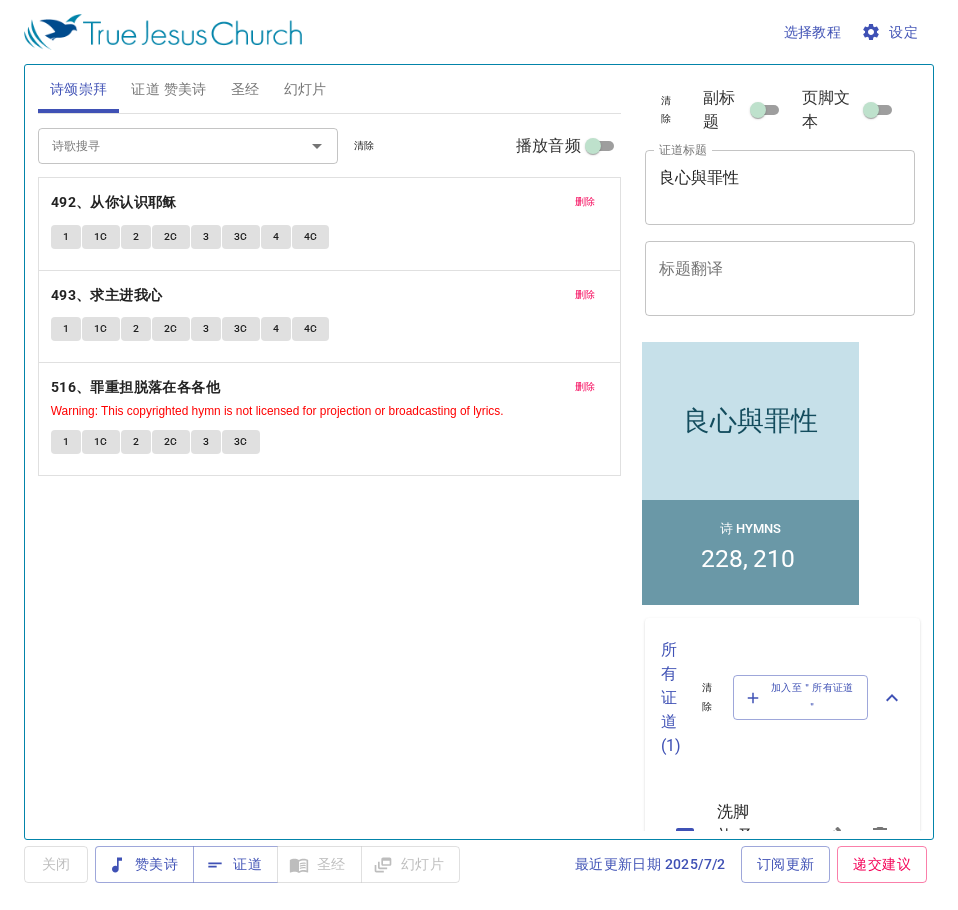 click on "删除" at bounding box center (585, 202) 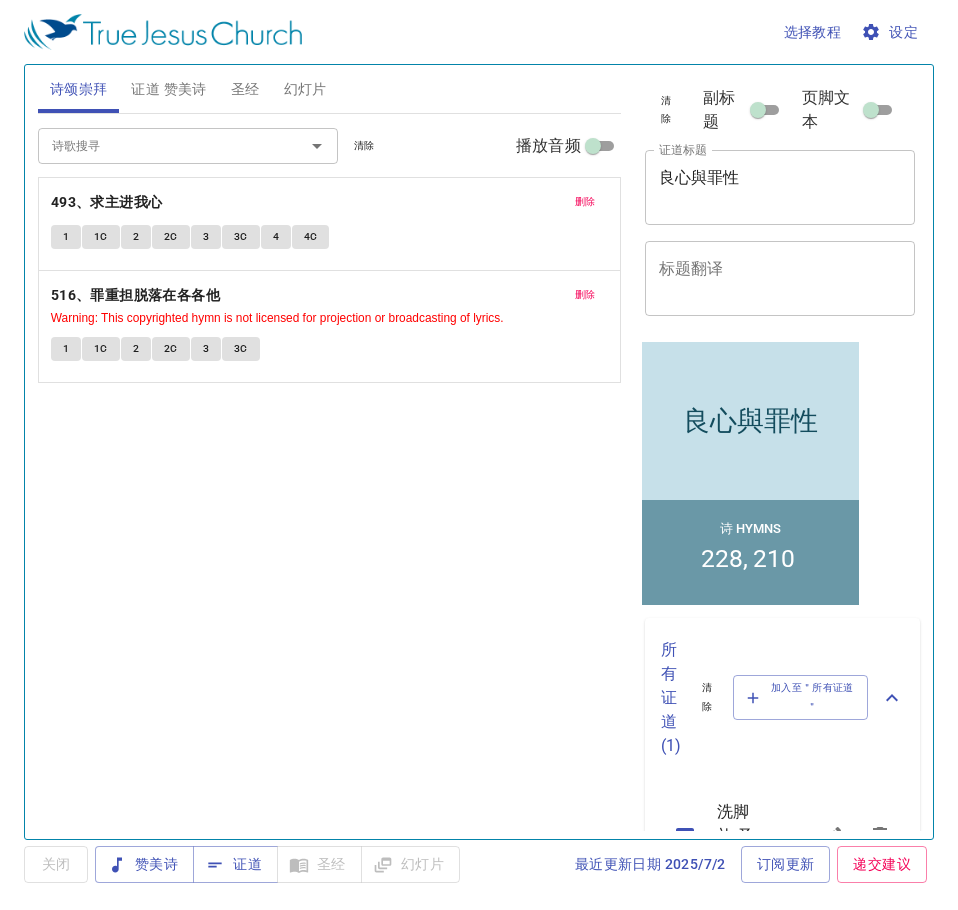 click on "删除" at bounding box center (585, 202) 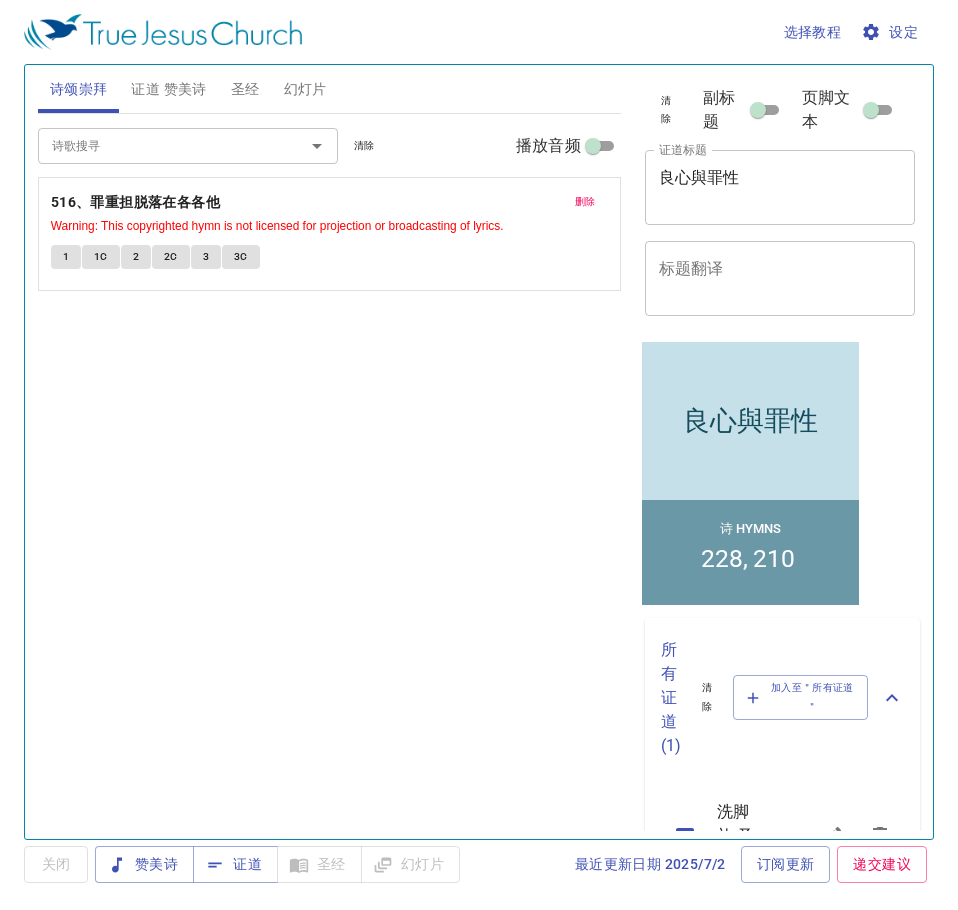 click on "证道 赞美诗" at bounding box center [168, 89] 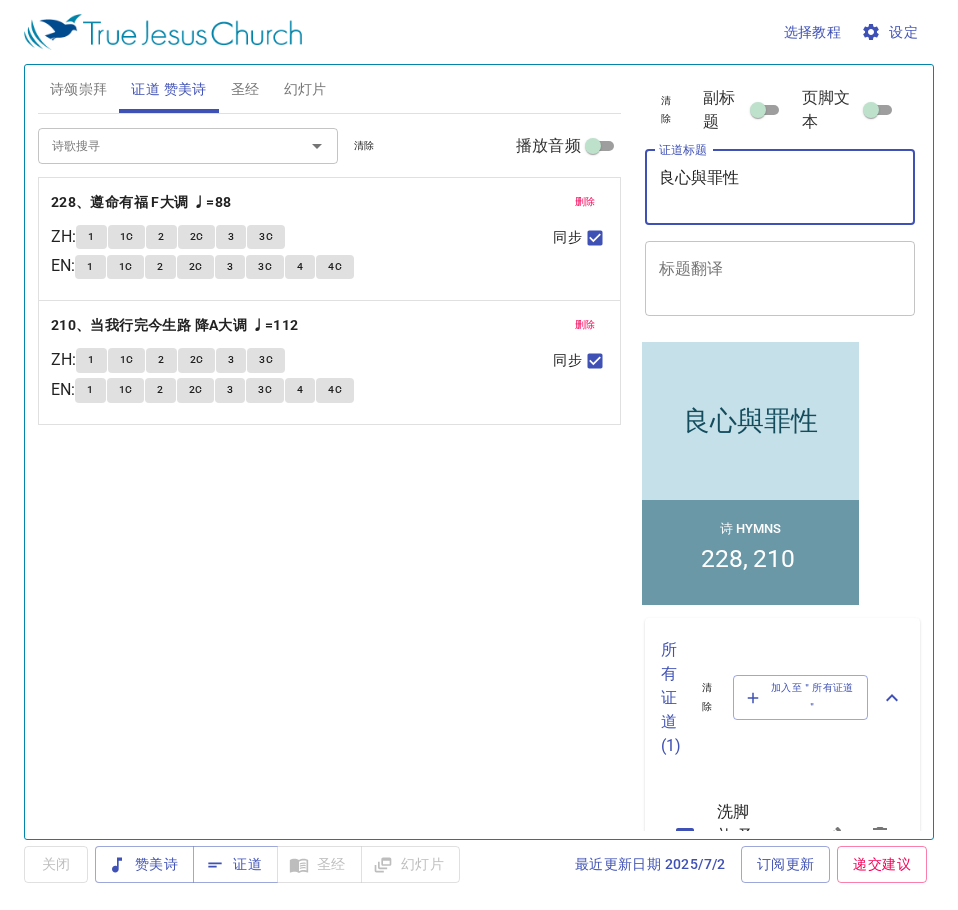 click on "良心與罪性" at bounding box center [780, 187] 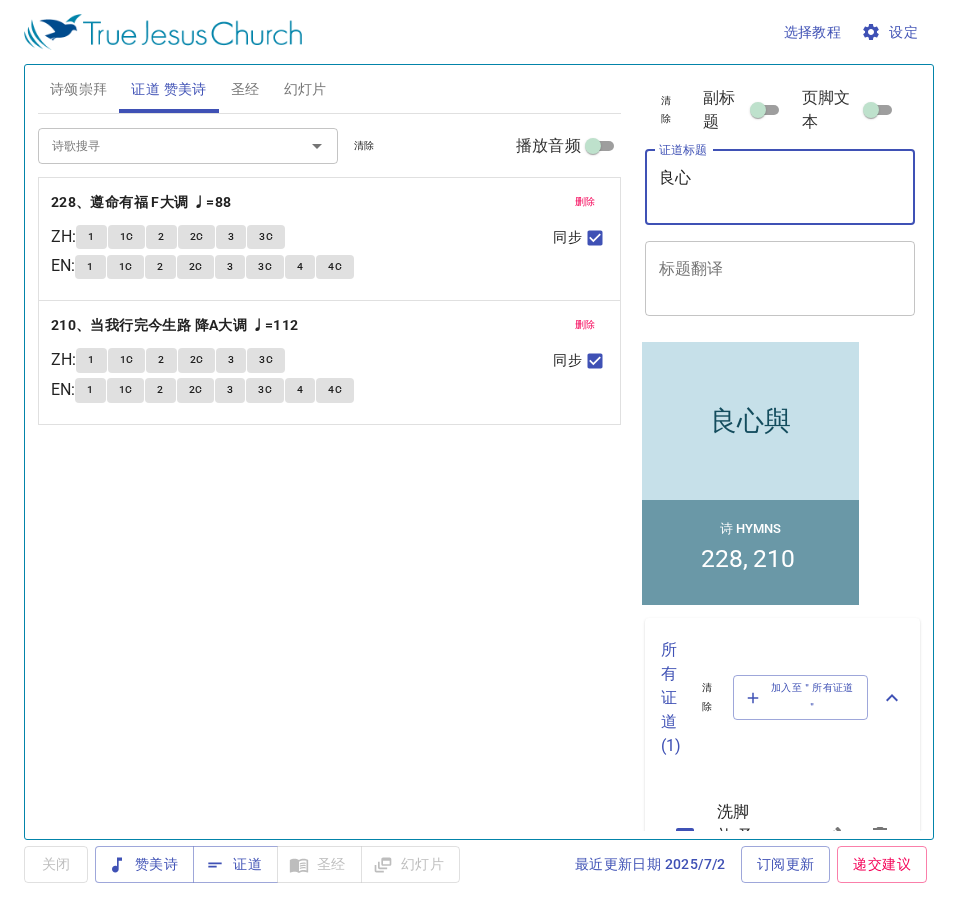 type on "良" 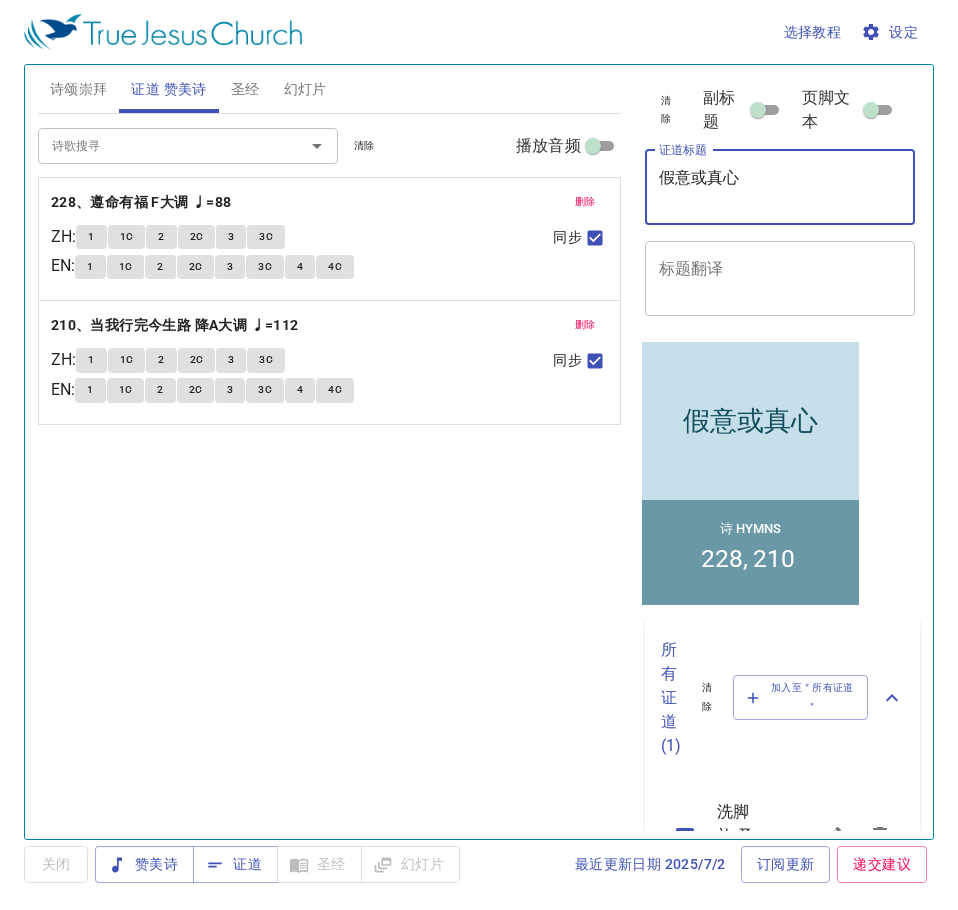 type on "假意或真心" 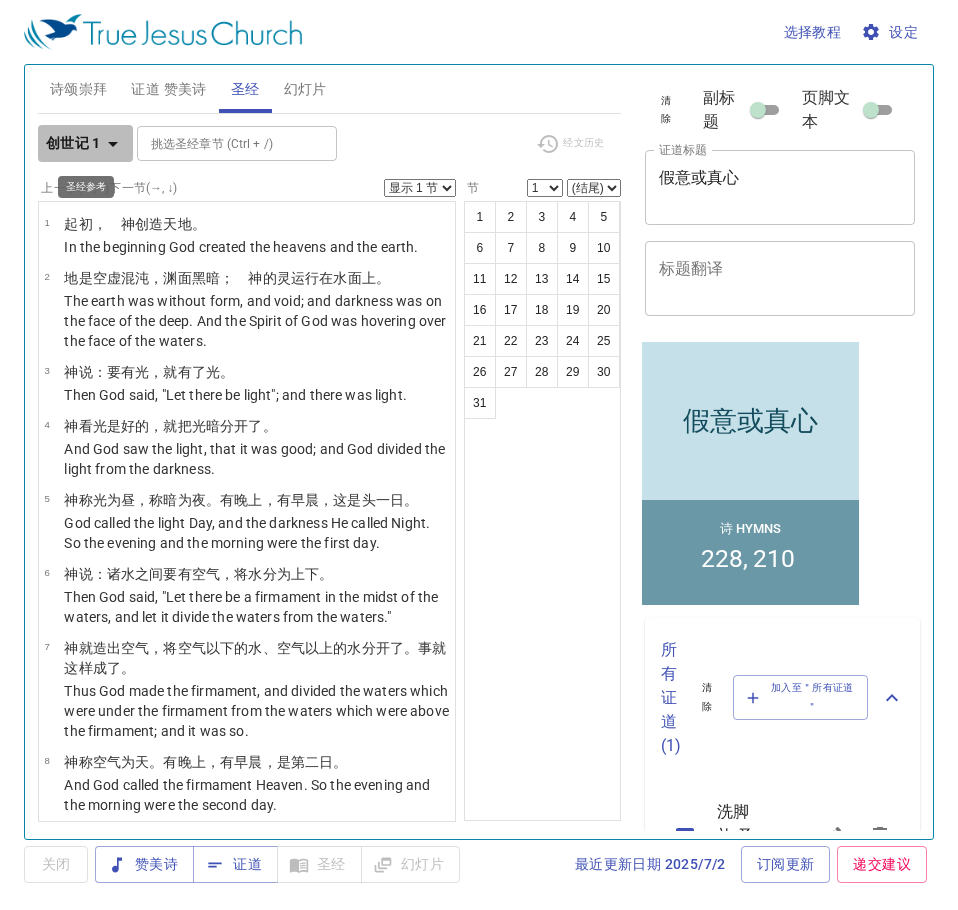 click 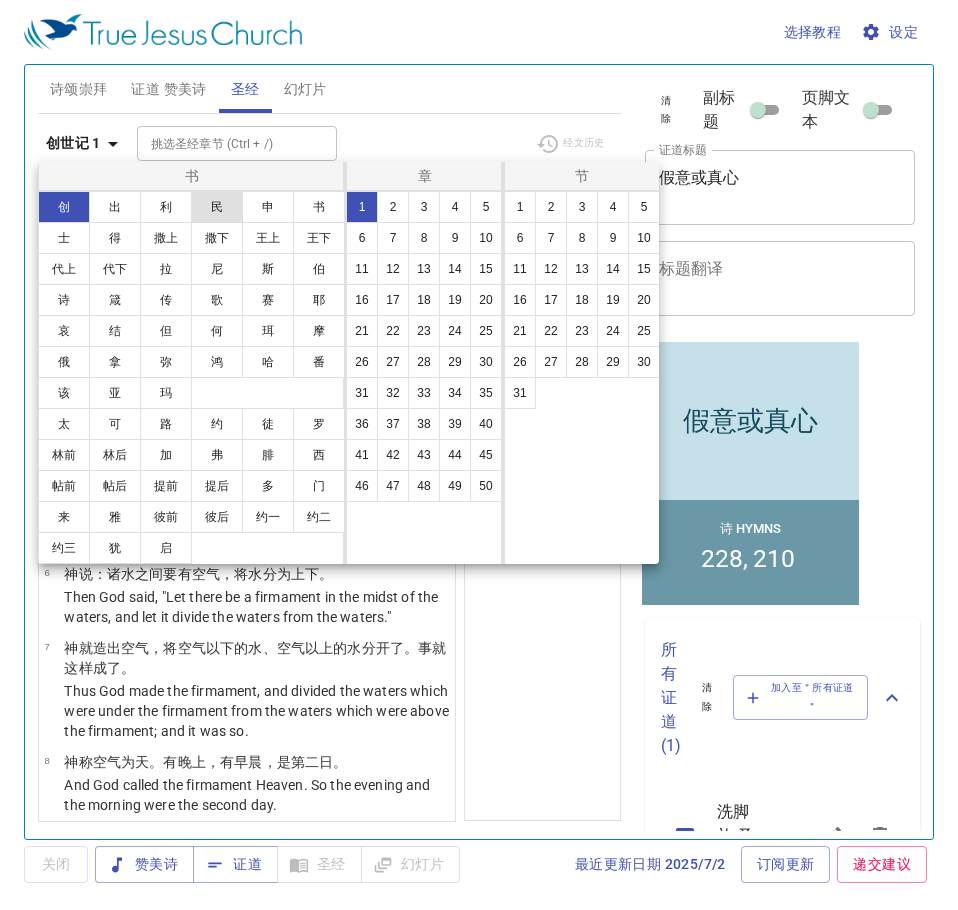 click on "民" at bounding box center (217, 207) 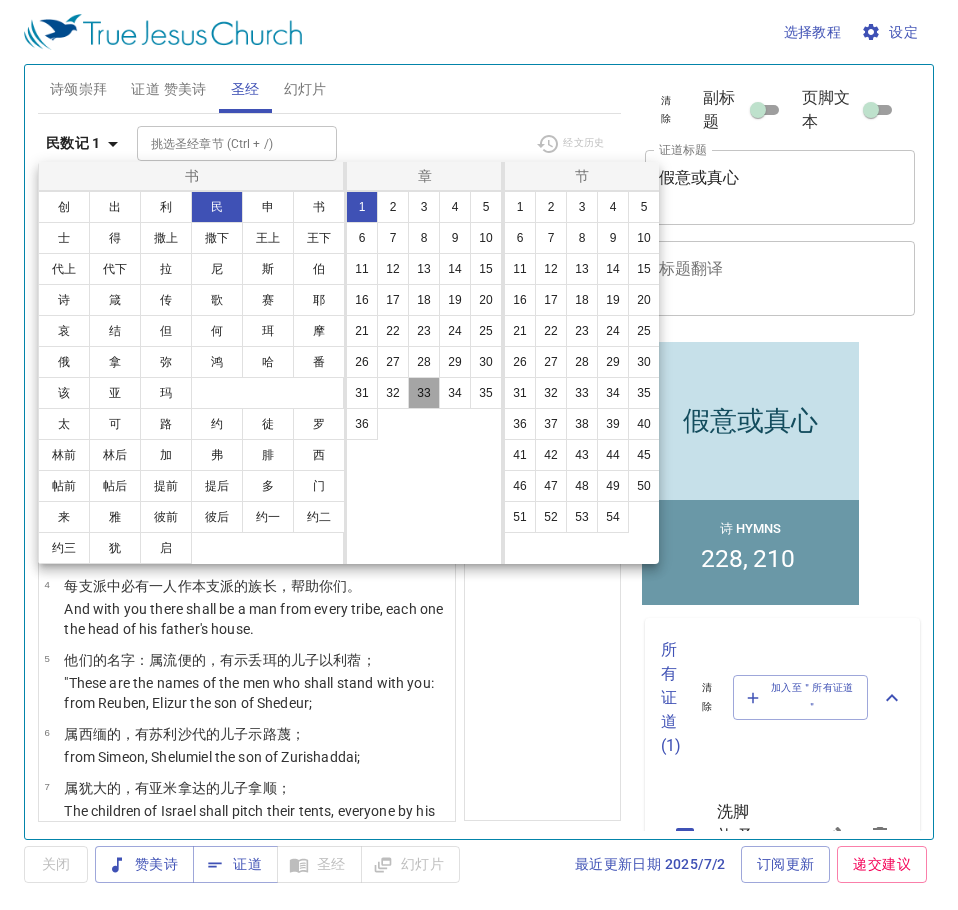 click on "33" at bounding box center [424, 393] 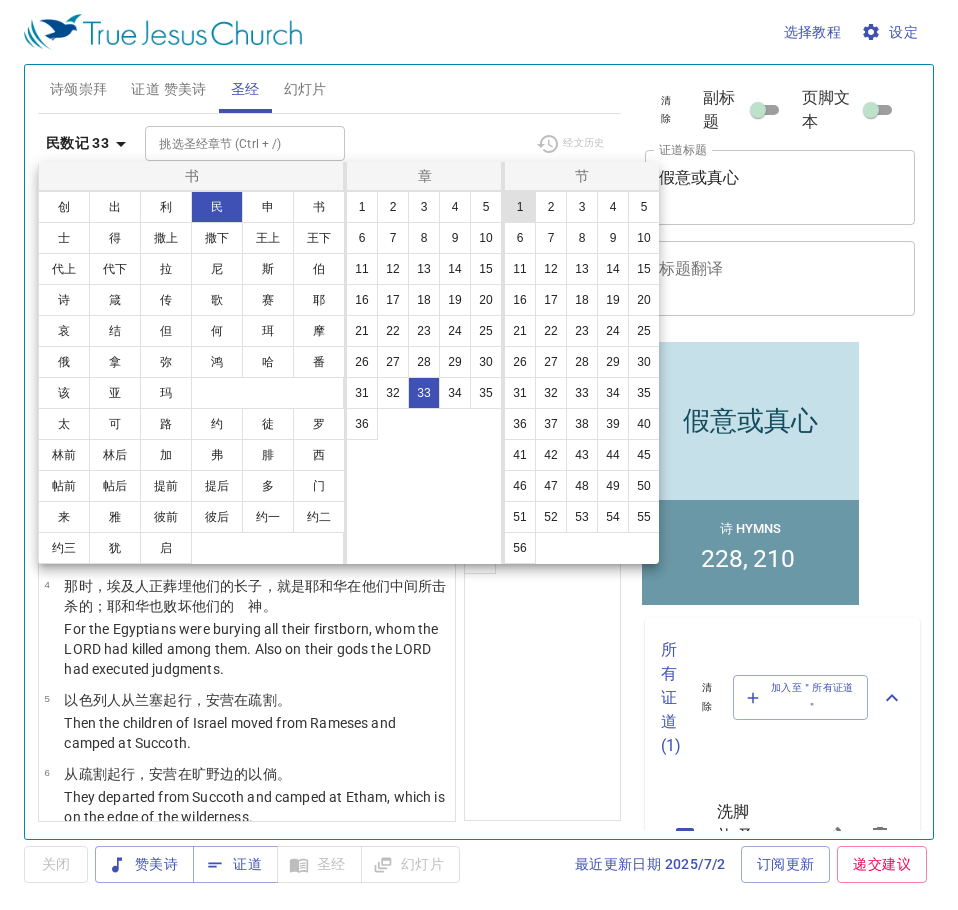 click on "1" at bounding box center (520, 207) 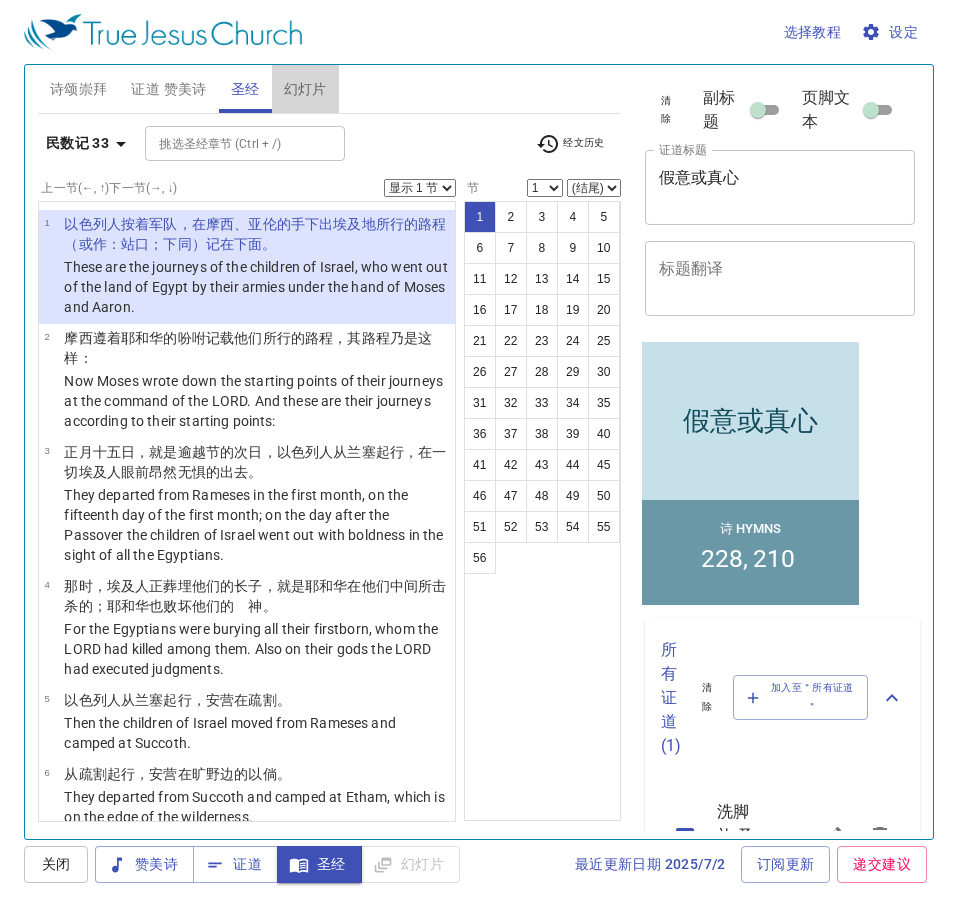 click on "幻灯片" at bounding box center (305, 89) 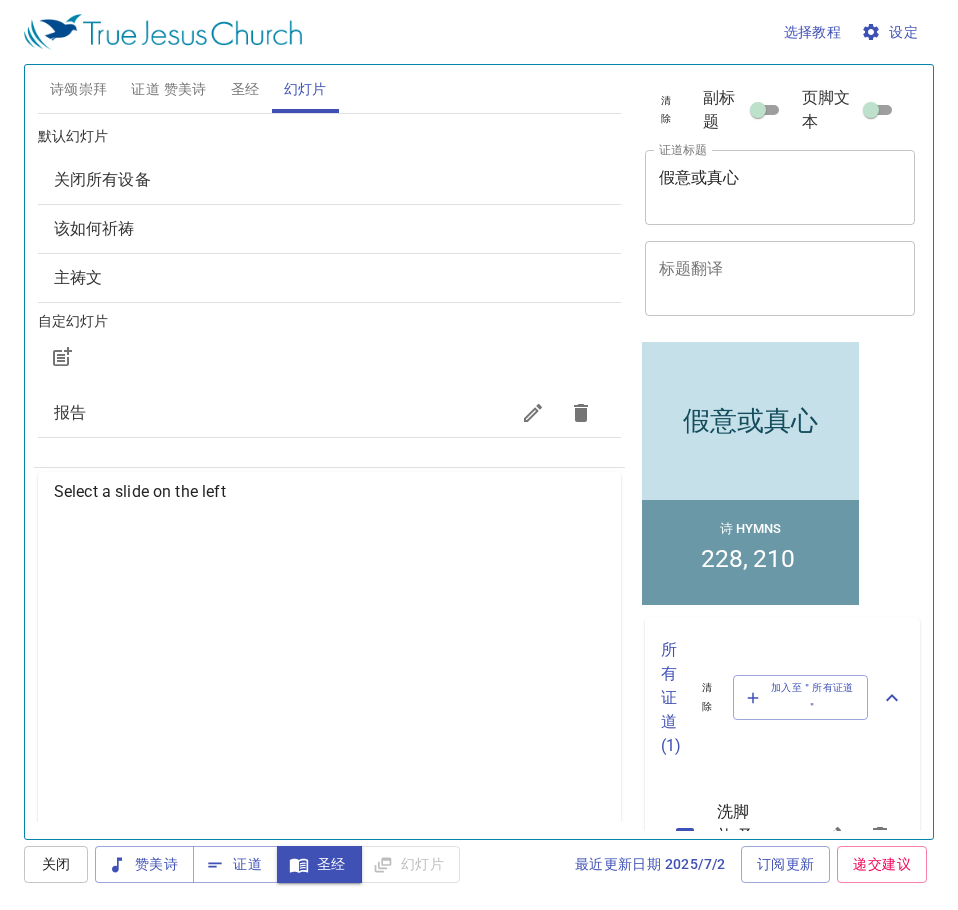 click on "该如何祈祷" at bounding box center (94, 228) 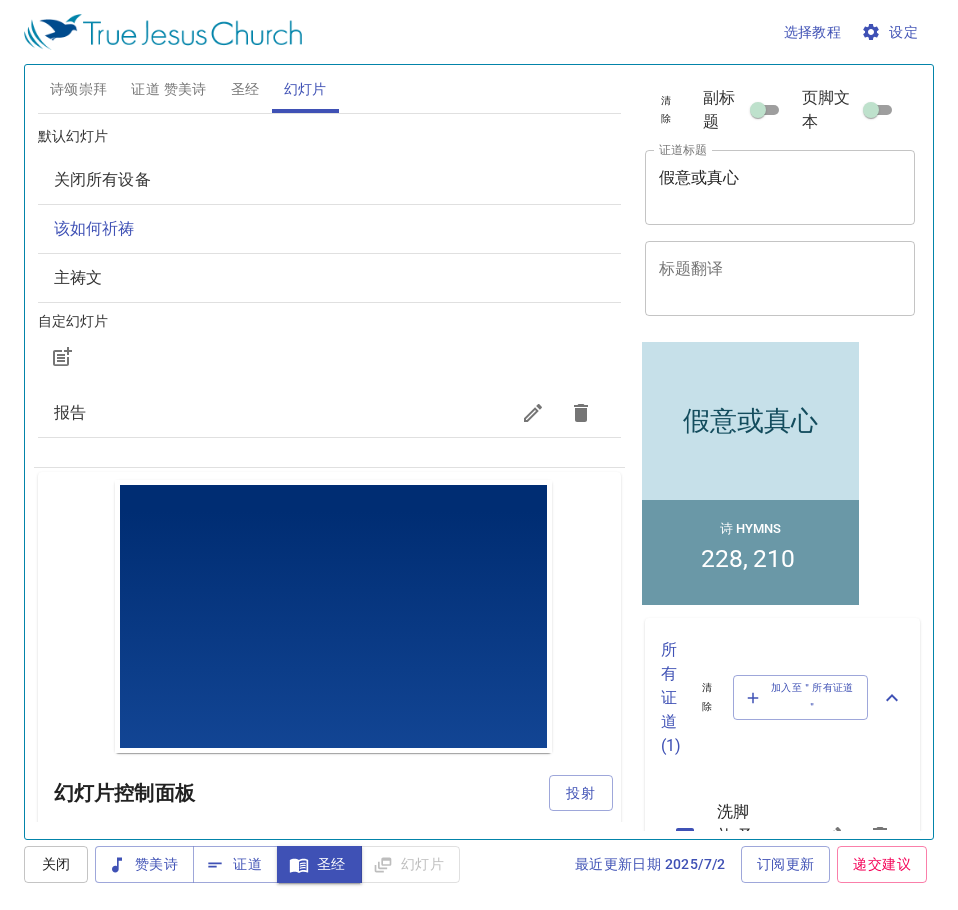scroll, scrollTop: 0, scrollLeft: 0, axis: both 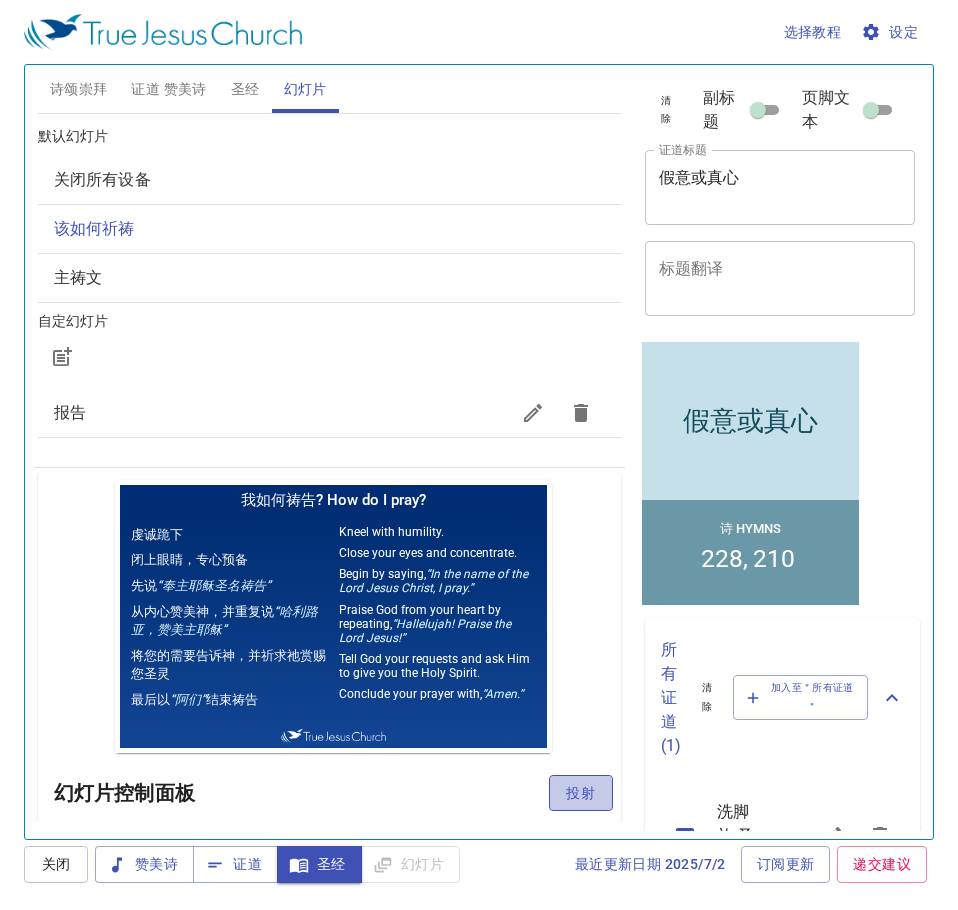 click on "投射" at bounding box center [581, 793] 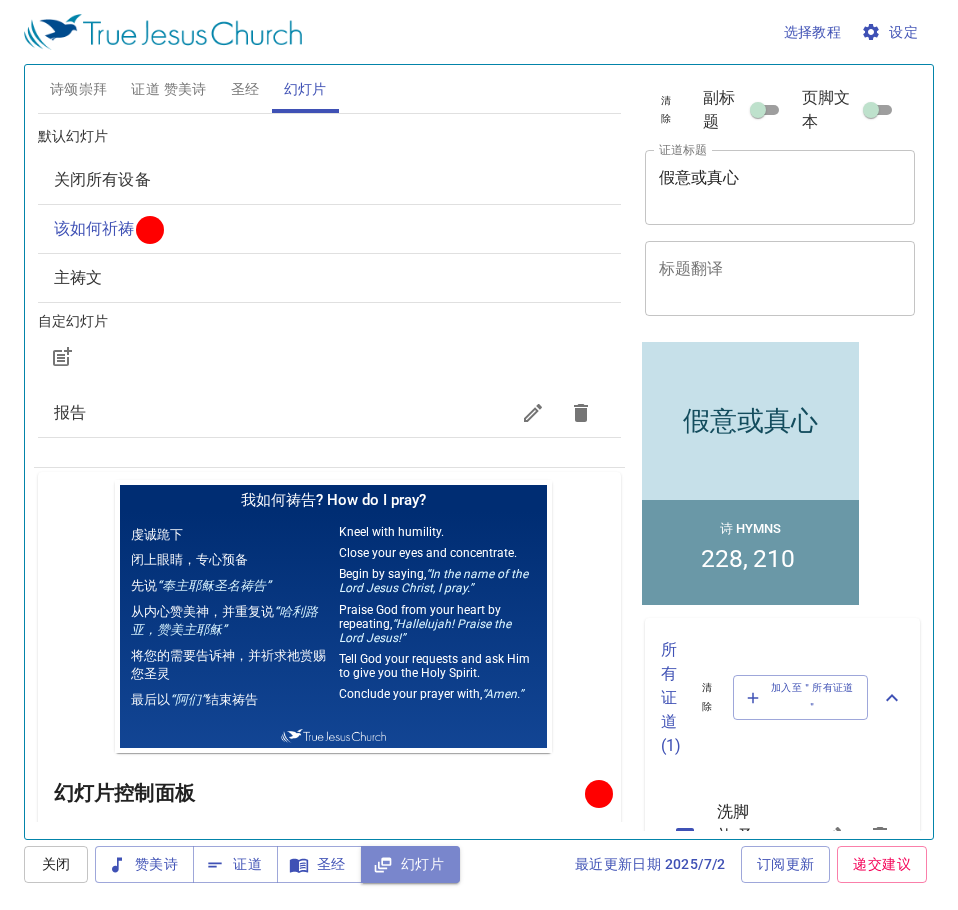 click on "幻灯片" at bounding box center [410, 864] 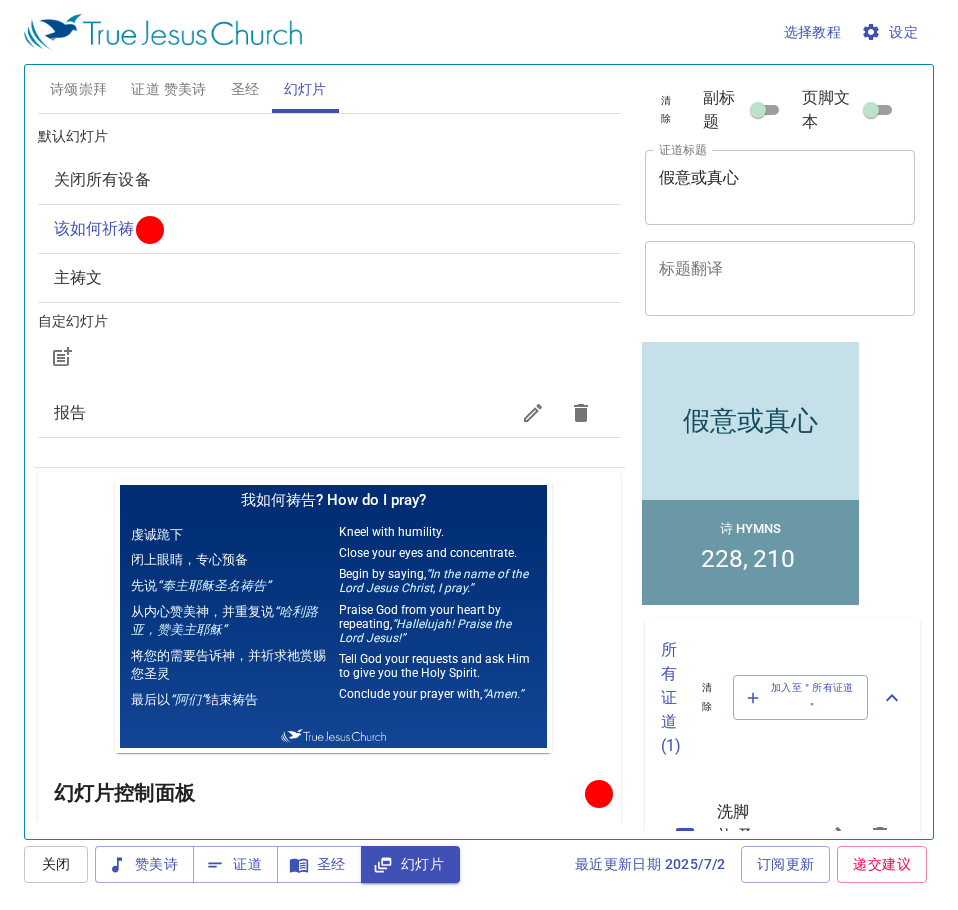 click on "主祷文" at bounding box center [78, 277] 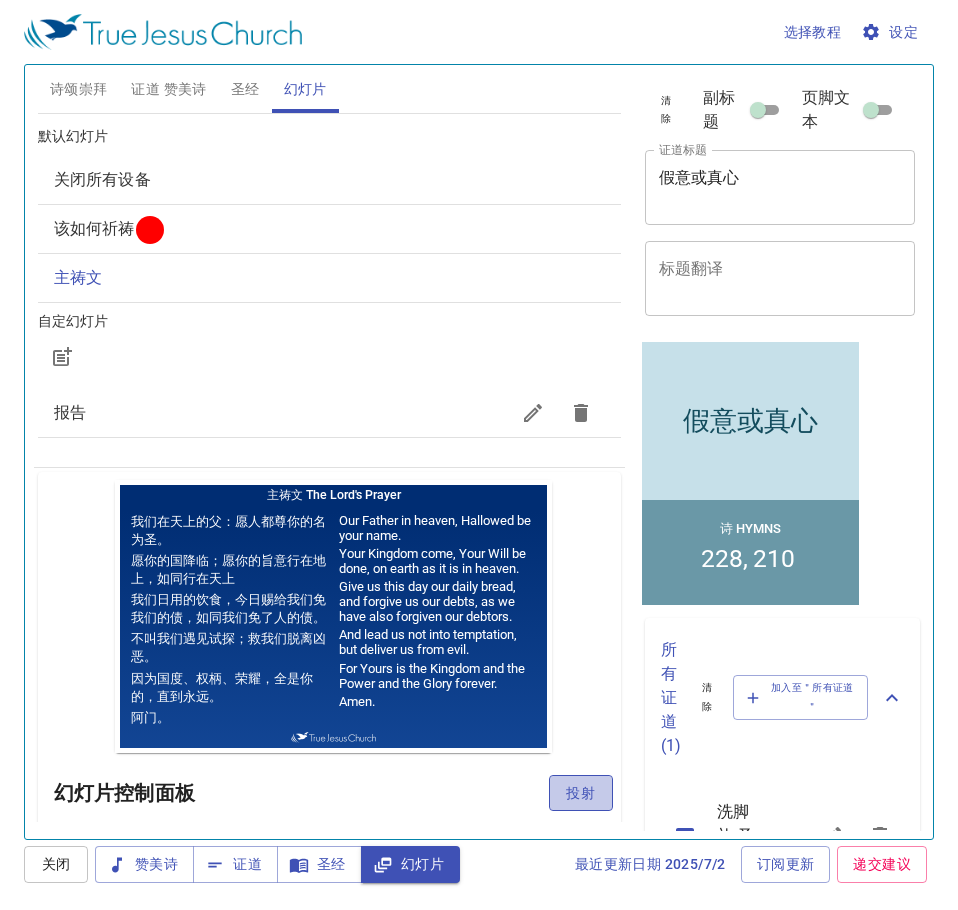 click on "投射" at bounding box center [581, 793] 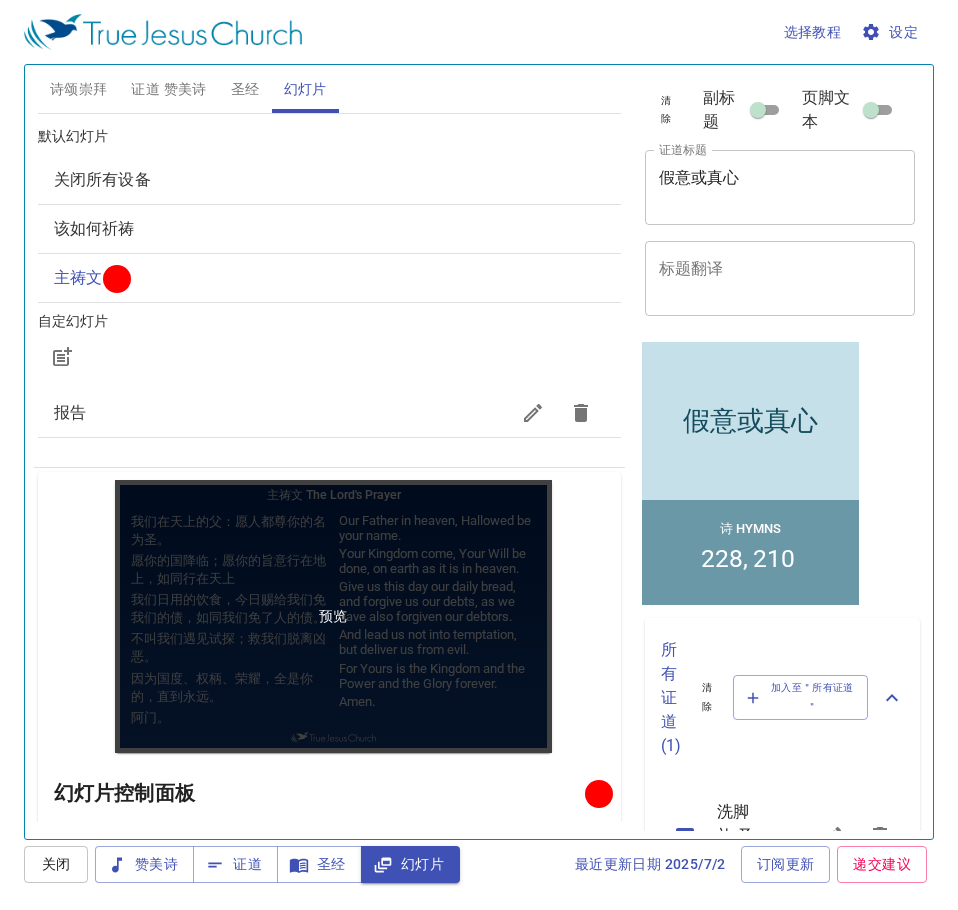 click on "预览" at bounding box center [333, 616] 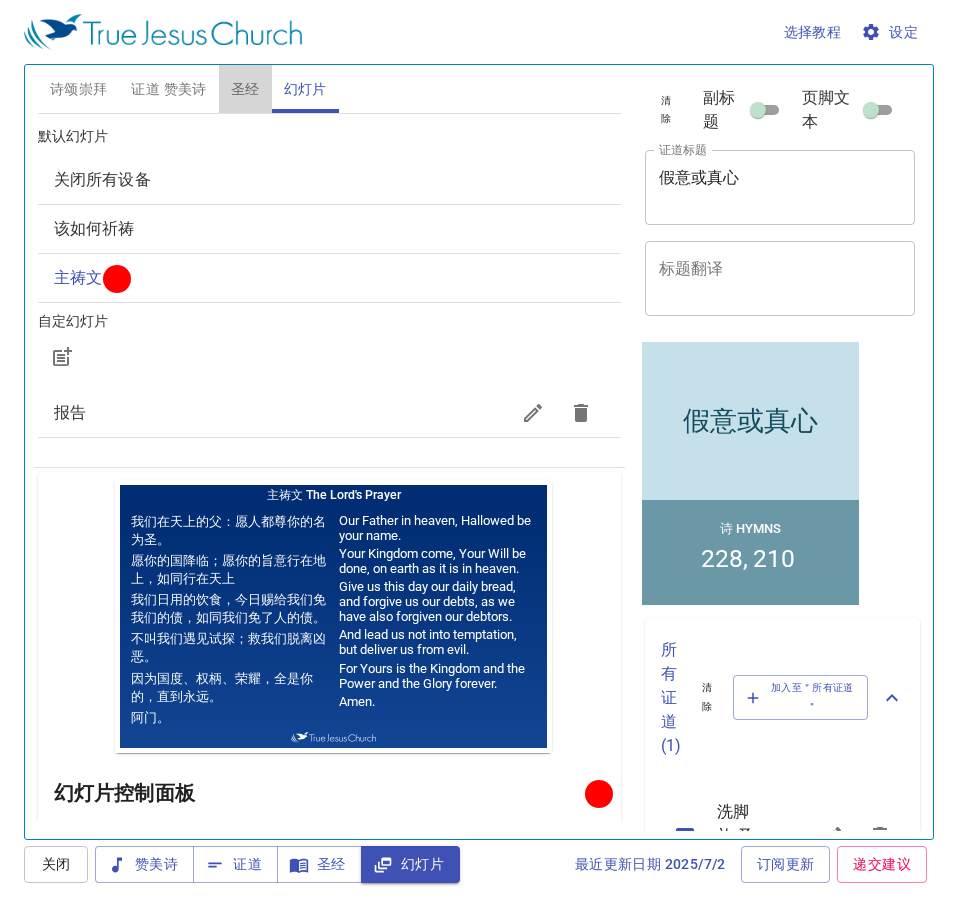 click on "圣经" at bounding box center [245, 89] 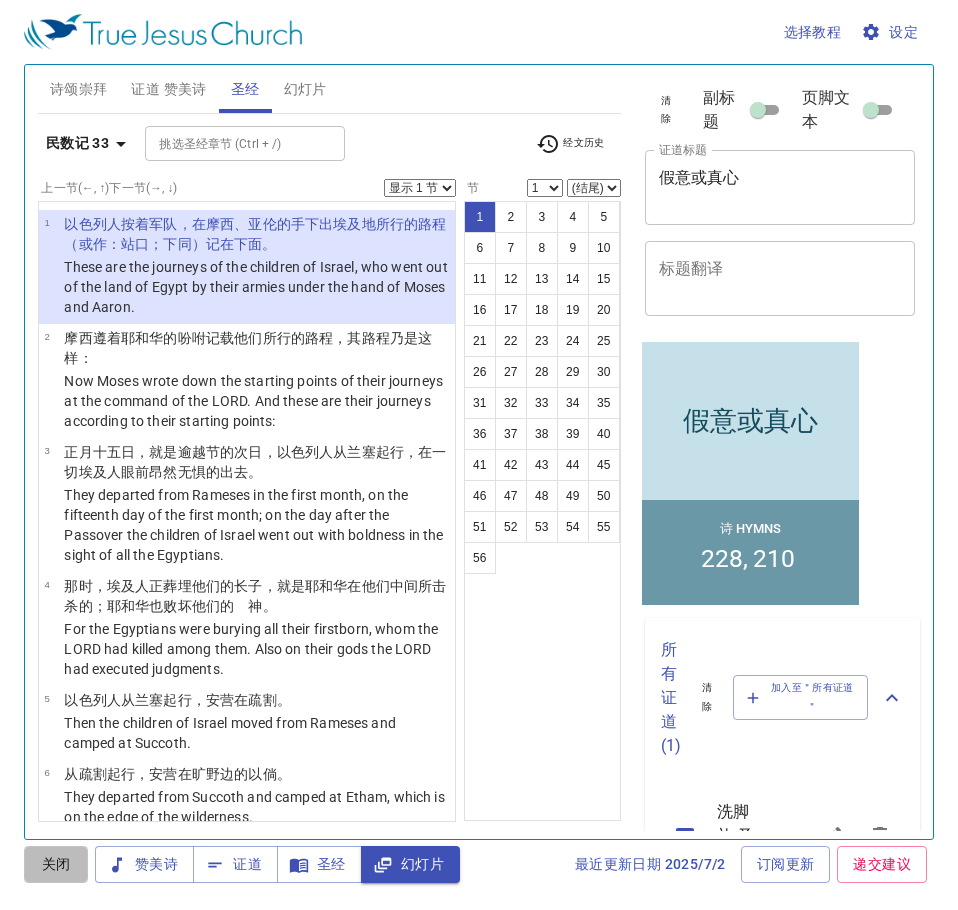 click on "关闭" at bounding box center (56, 864) 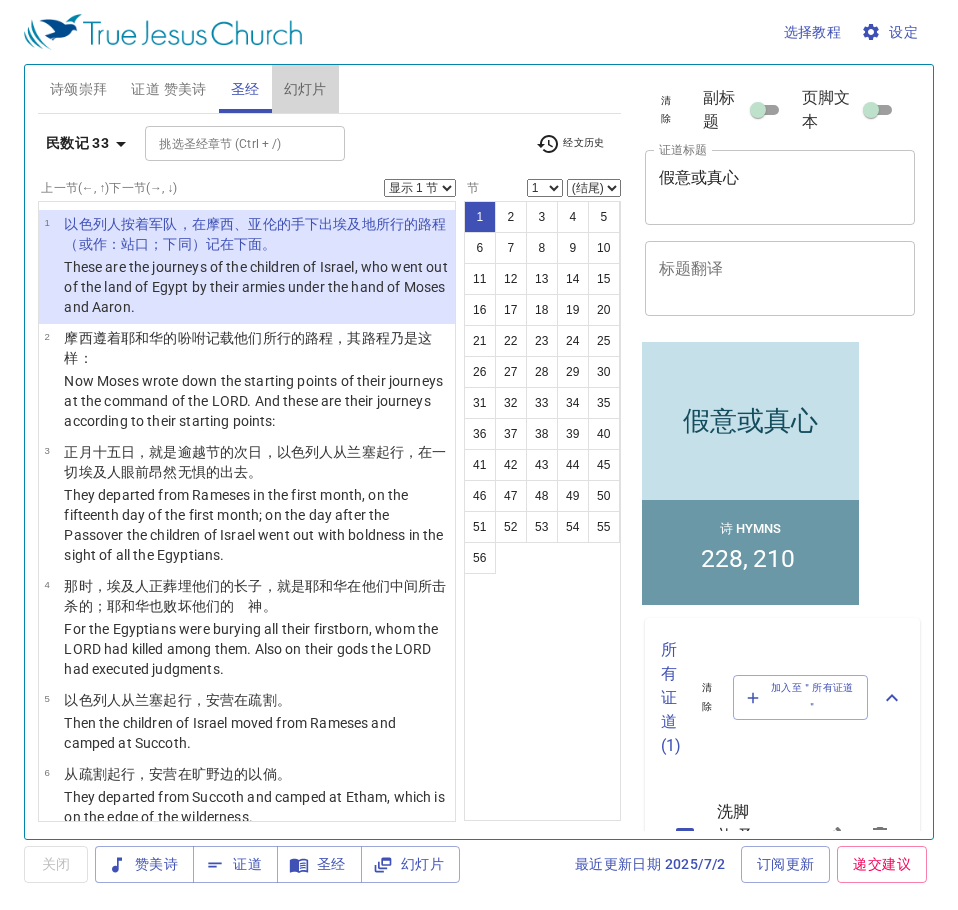 click on "幻灯片" at bounding box center [305, 89] 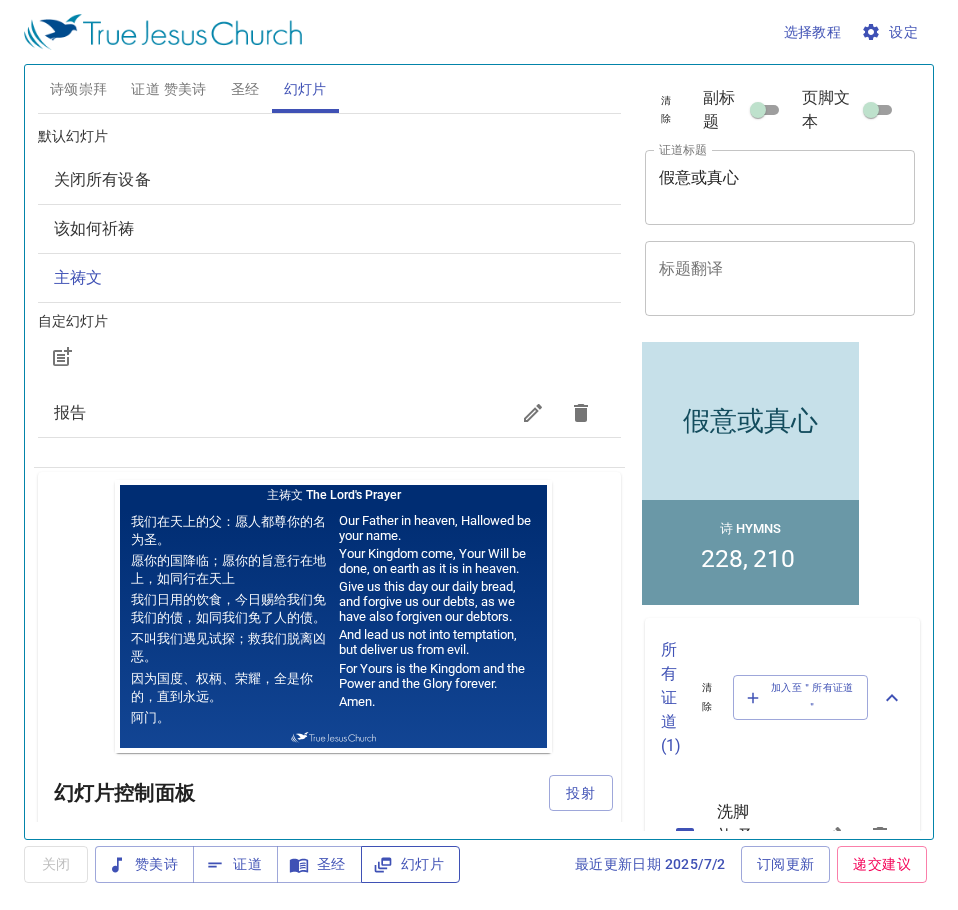click on "幻灯片" at bounding box center [410, 864] 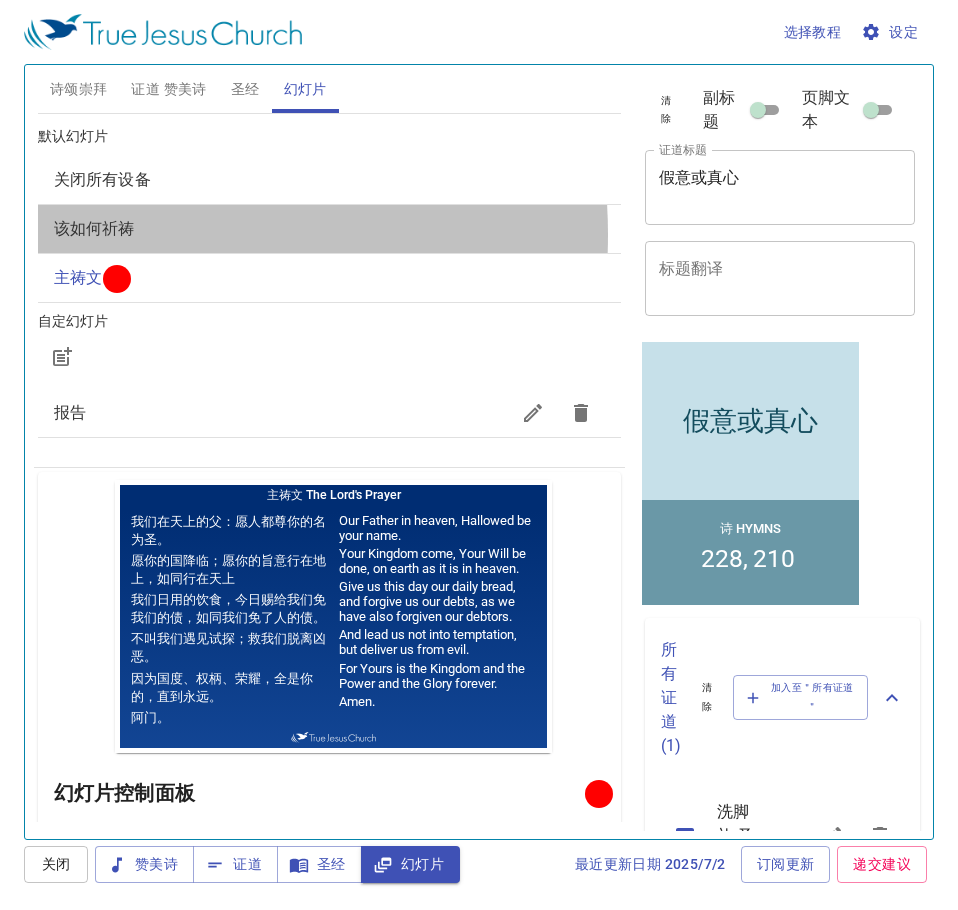click on "该如何祈祷" at bounding box center [94, 228] 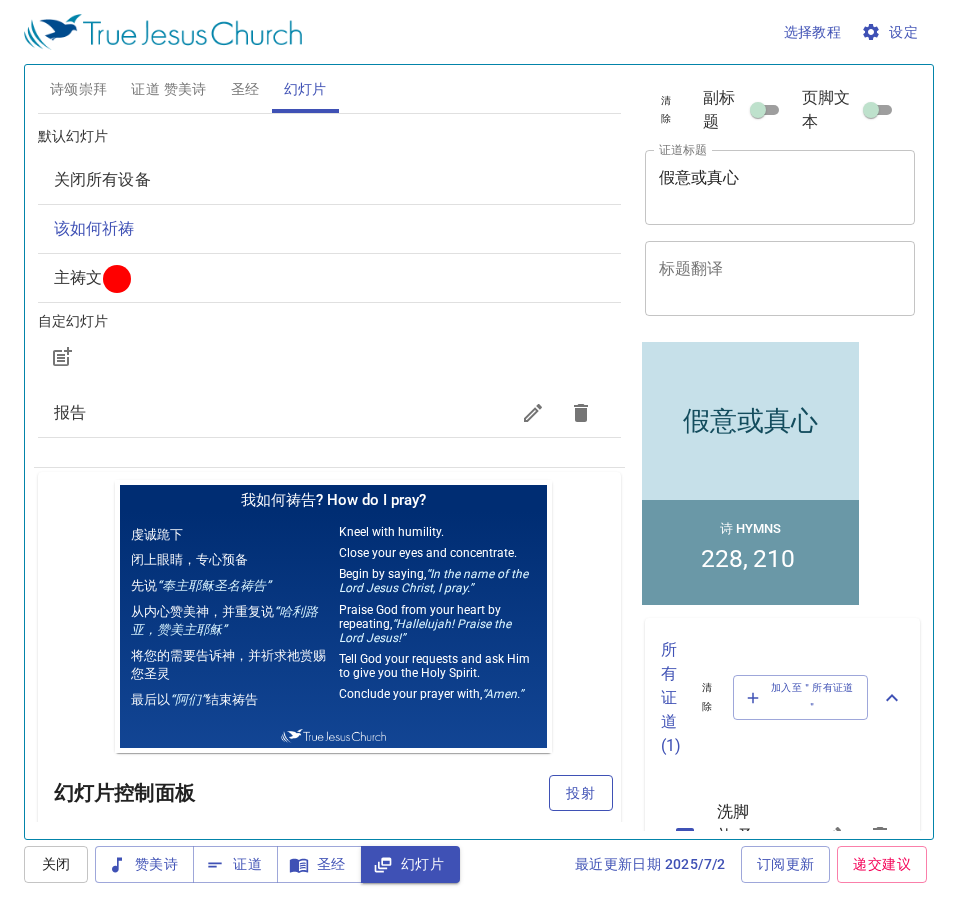 click on "投射" at bounding box center [581, 793] 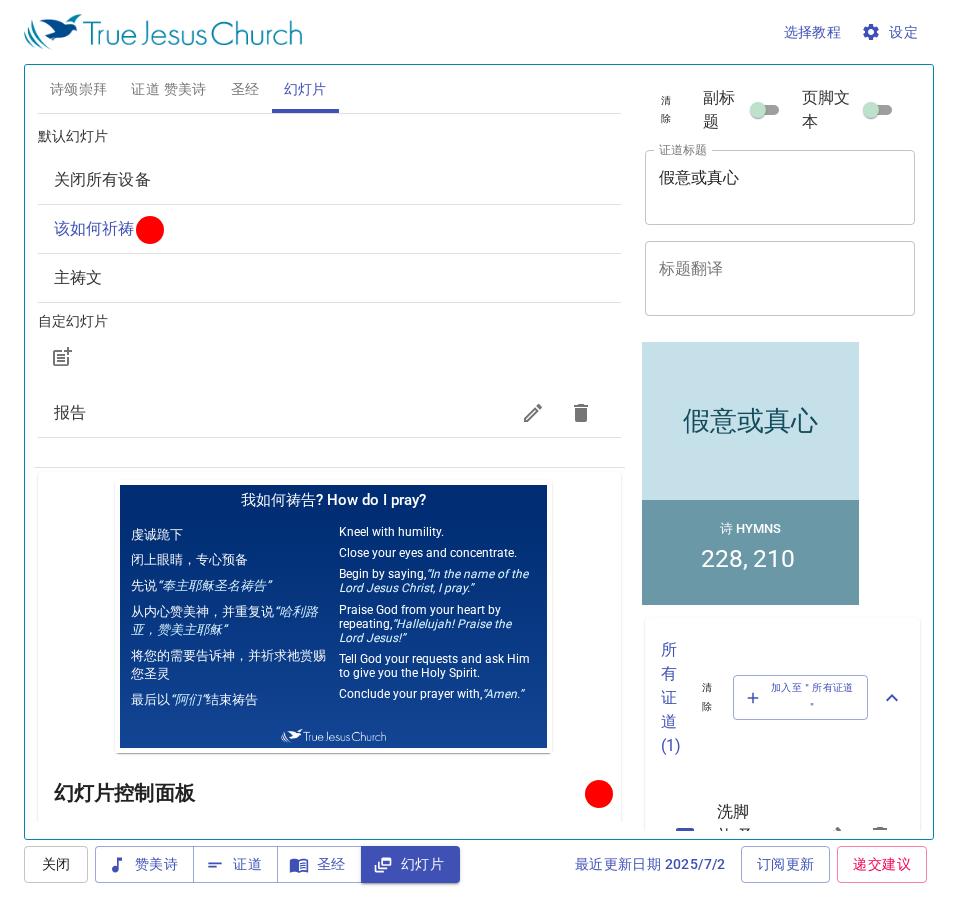 click on "幻灯片" at bounding box center (410, 864) 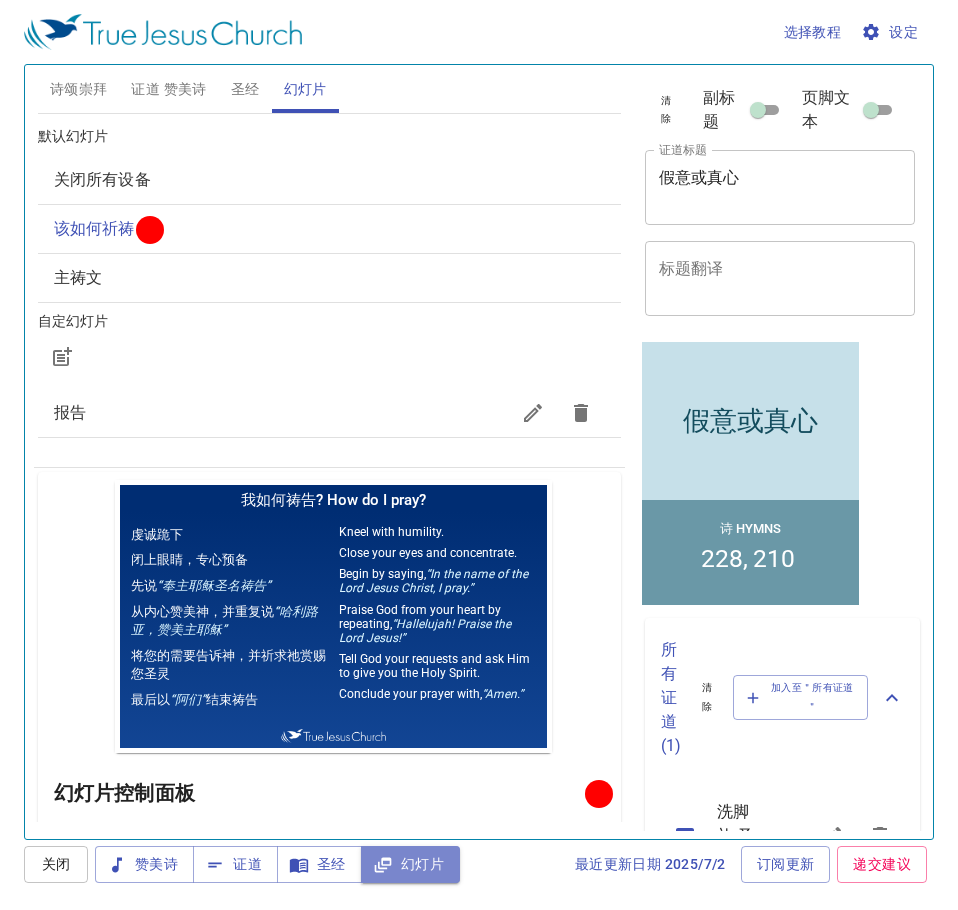 click on "幻灯片" at bounding box center [410, 864] 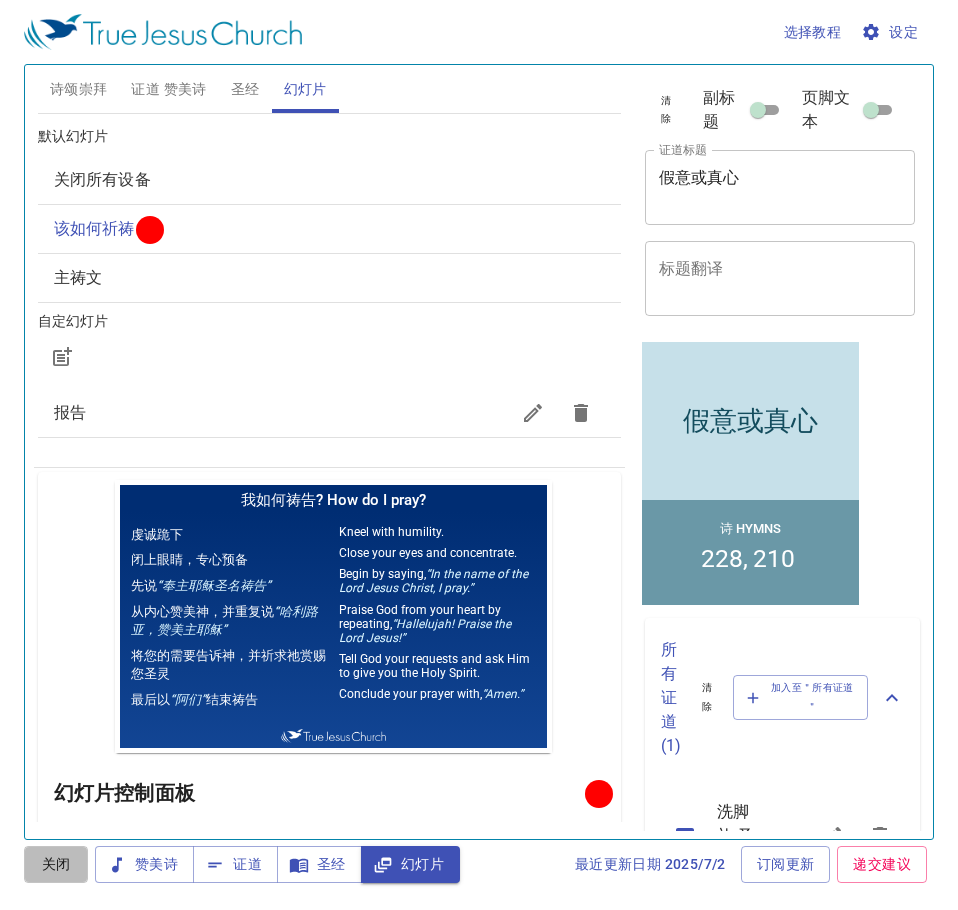 click on "关闭" at bounding box center [56, 864] 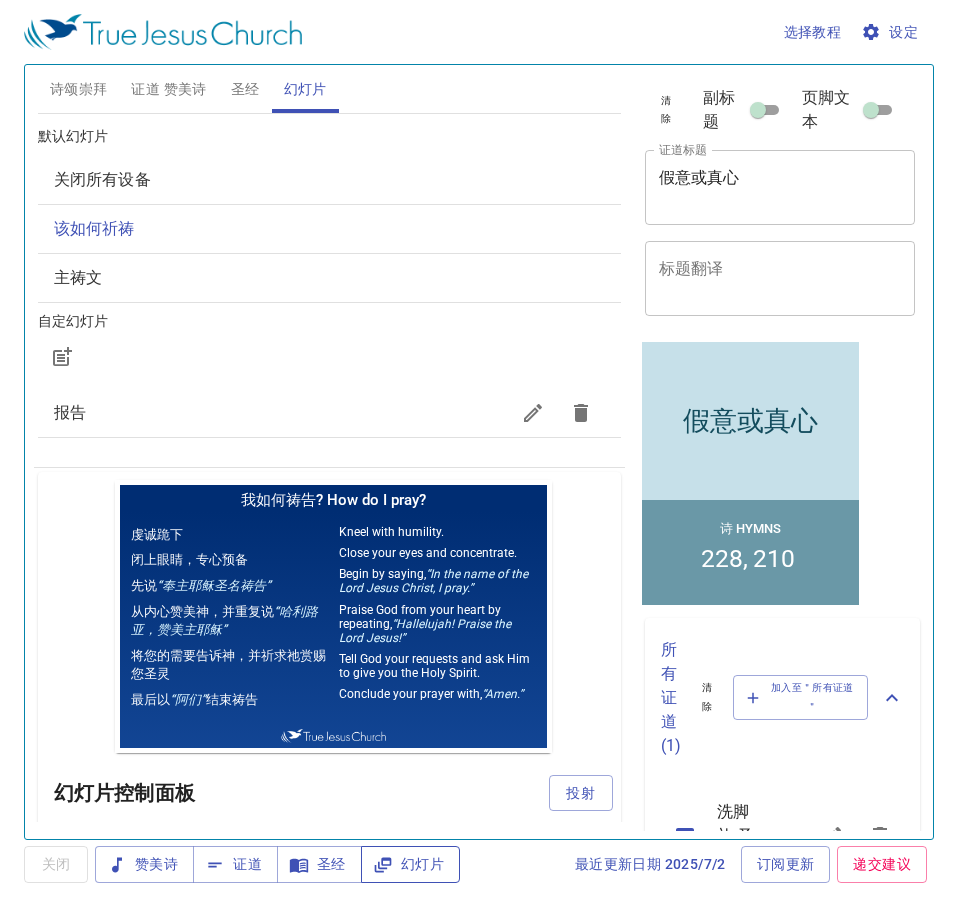 click on "幻灯片" at bounding box center (410, 864) 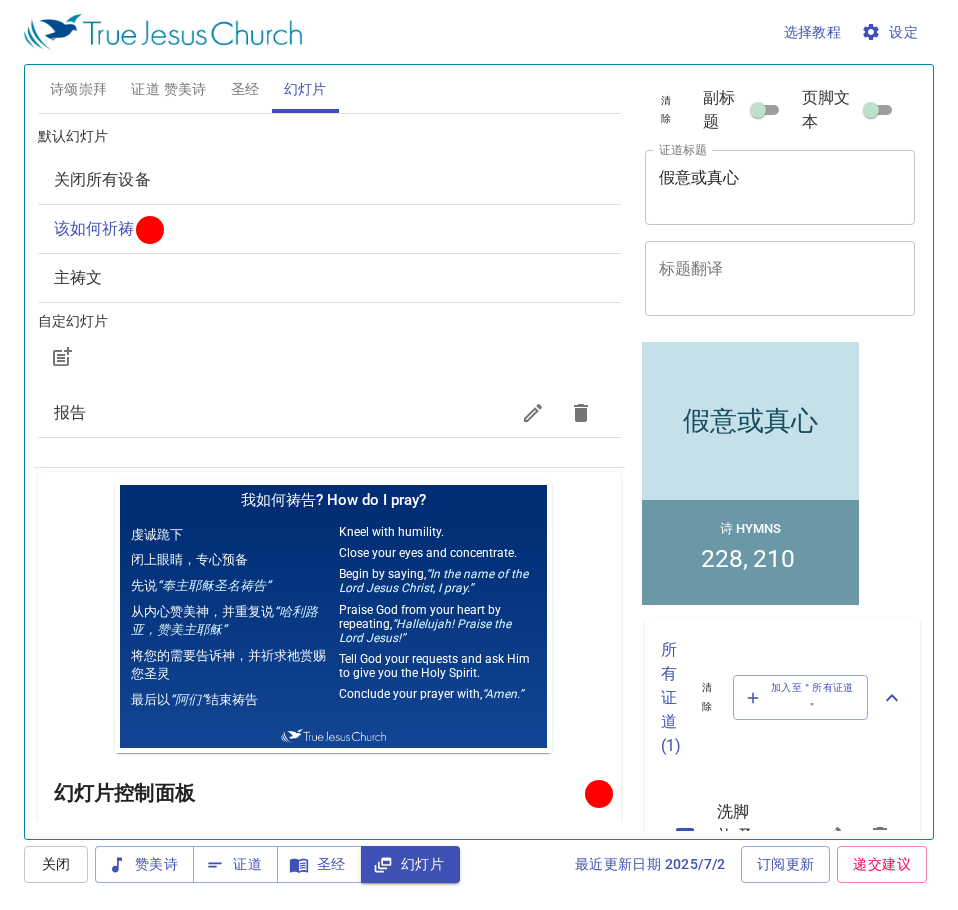 click on "证道 赞美诗" at bounding box center [168, 89] 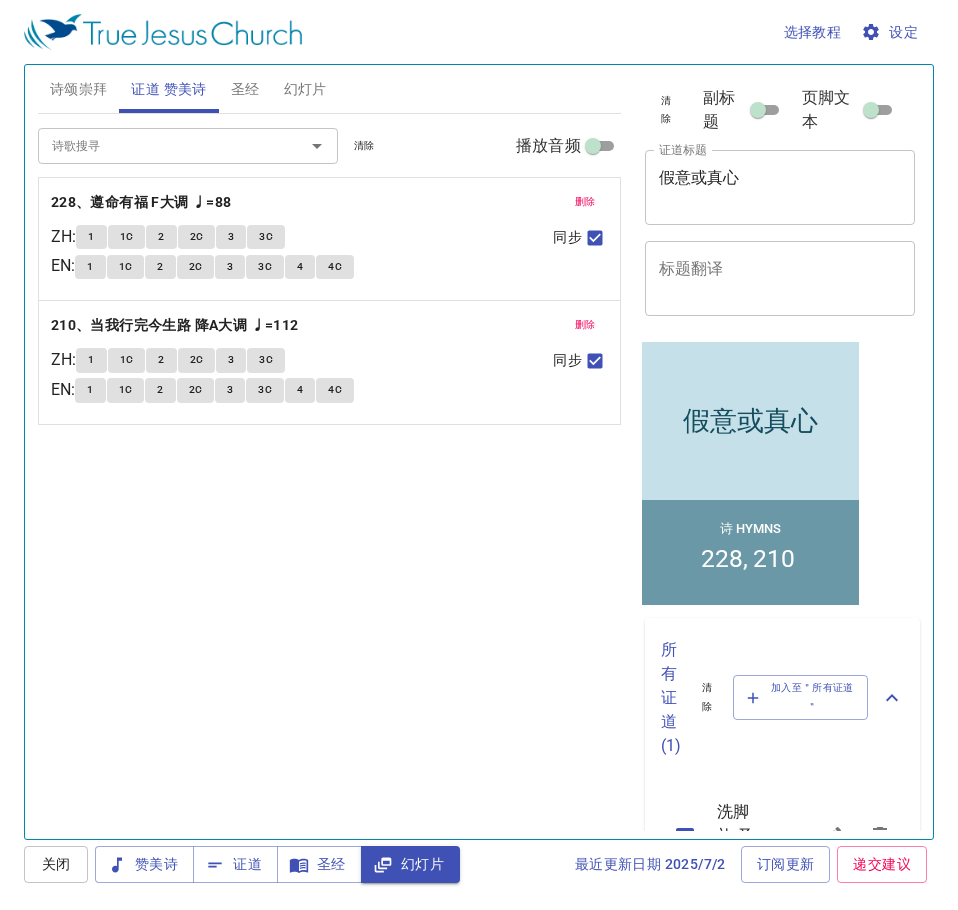 click on "诗歌搜寻" at bounding box center [158, 145] 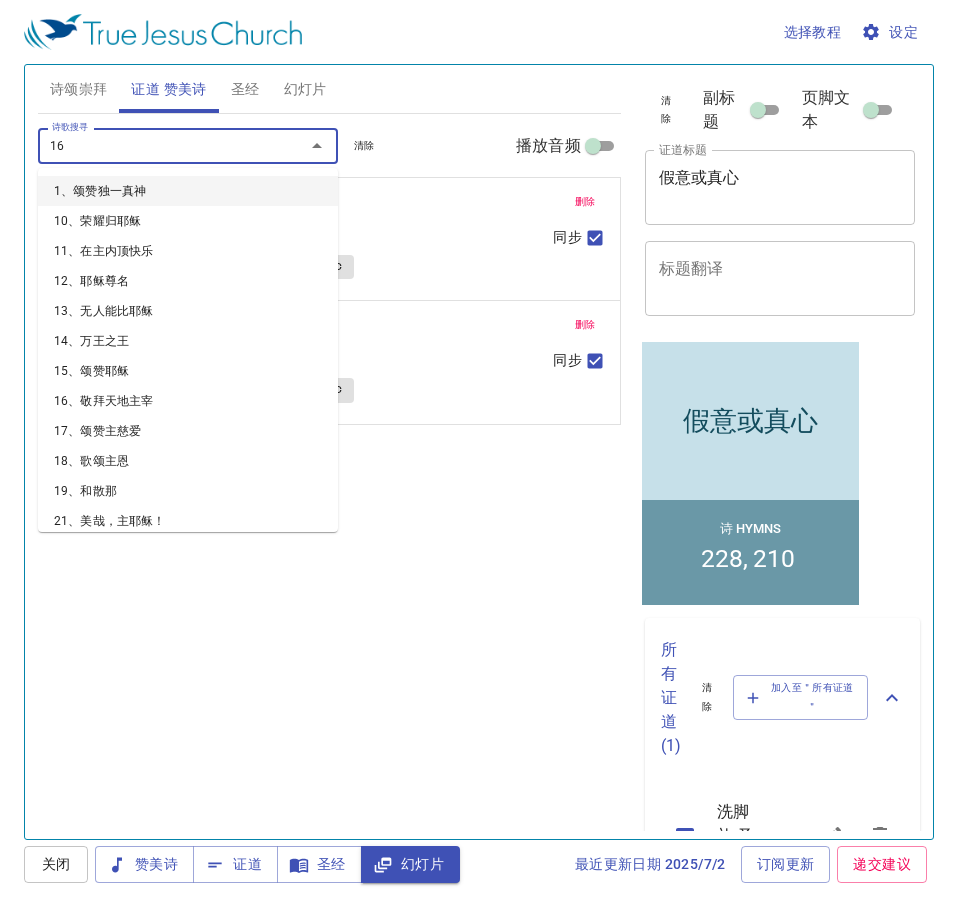 type on "162" 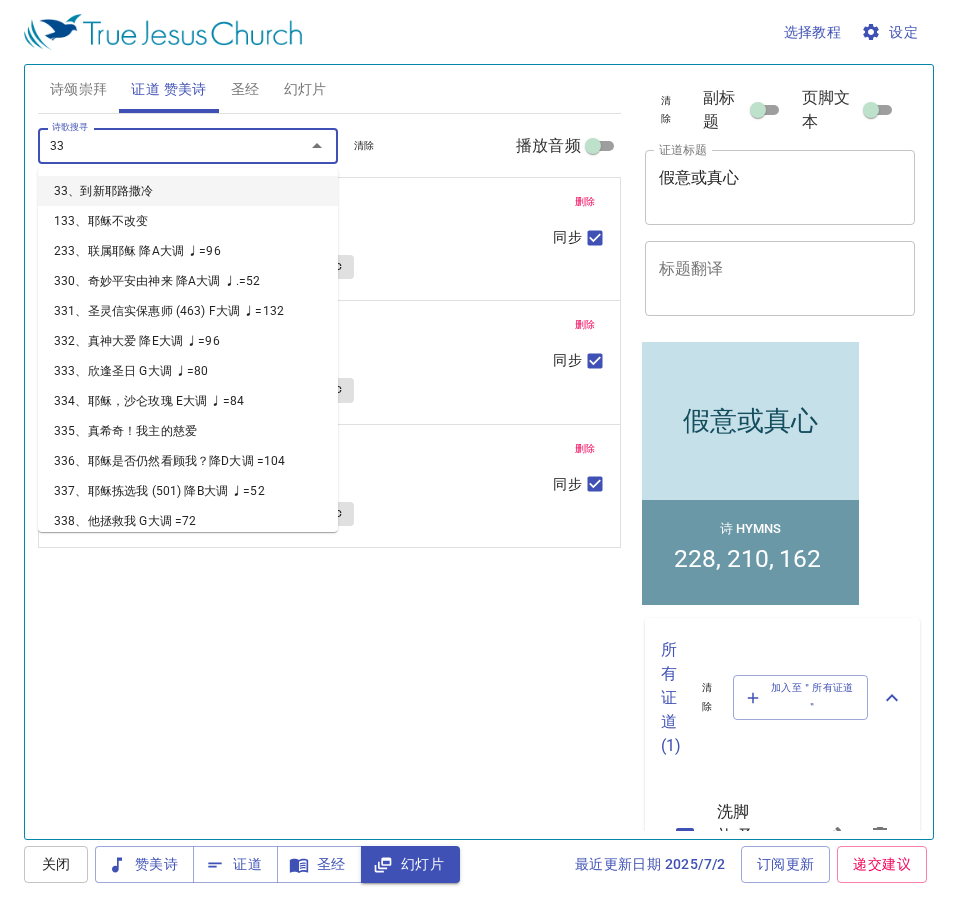 type on "336" 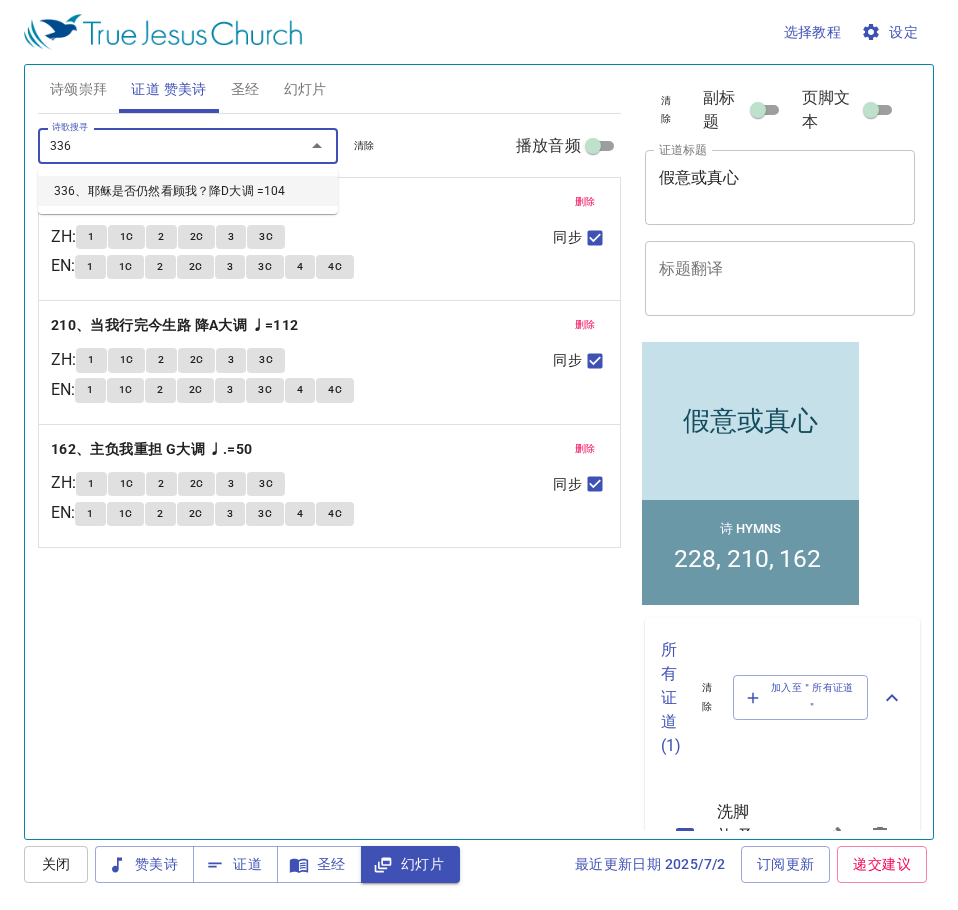 type 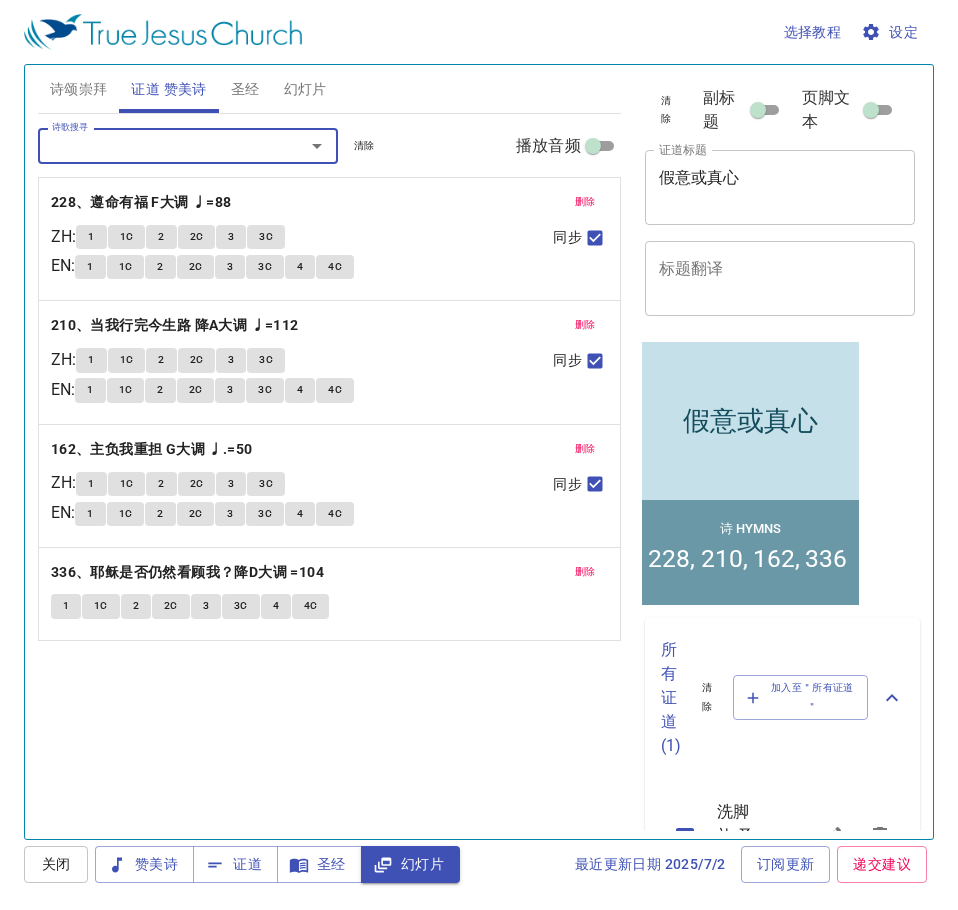 click on "删除" at bounding box center [585, 202] 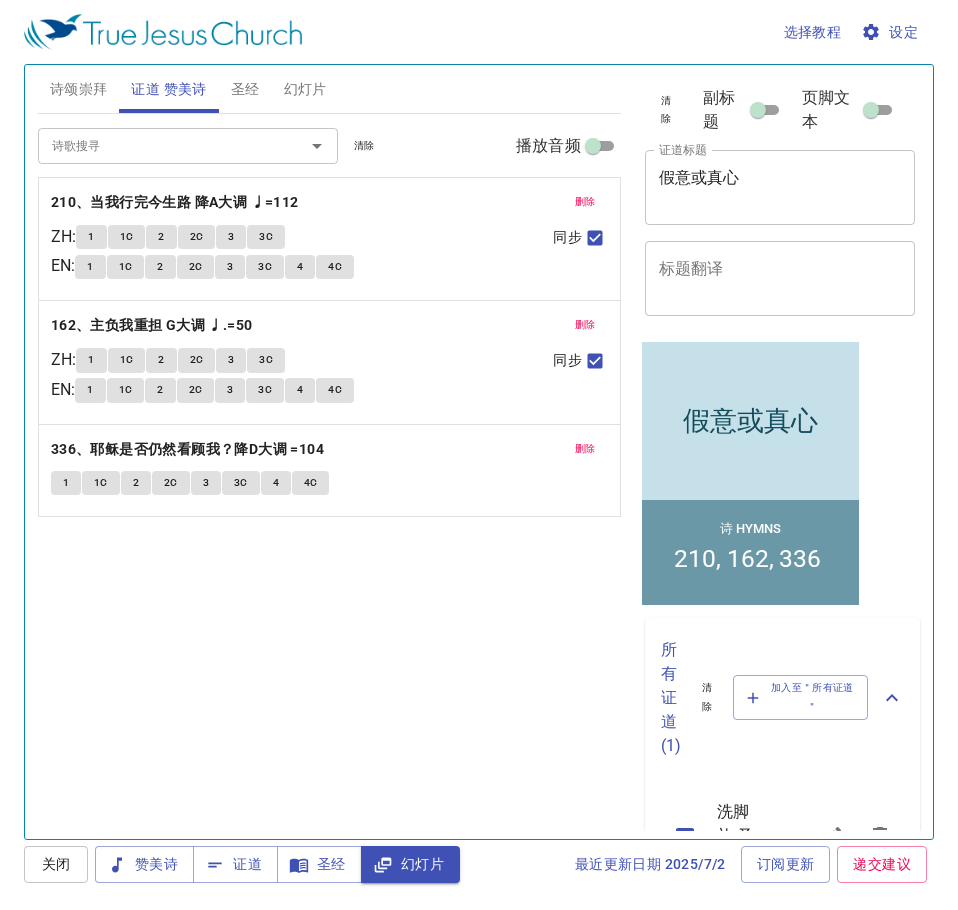 click on "删除" at bounding box center [585, 202] 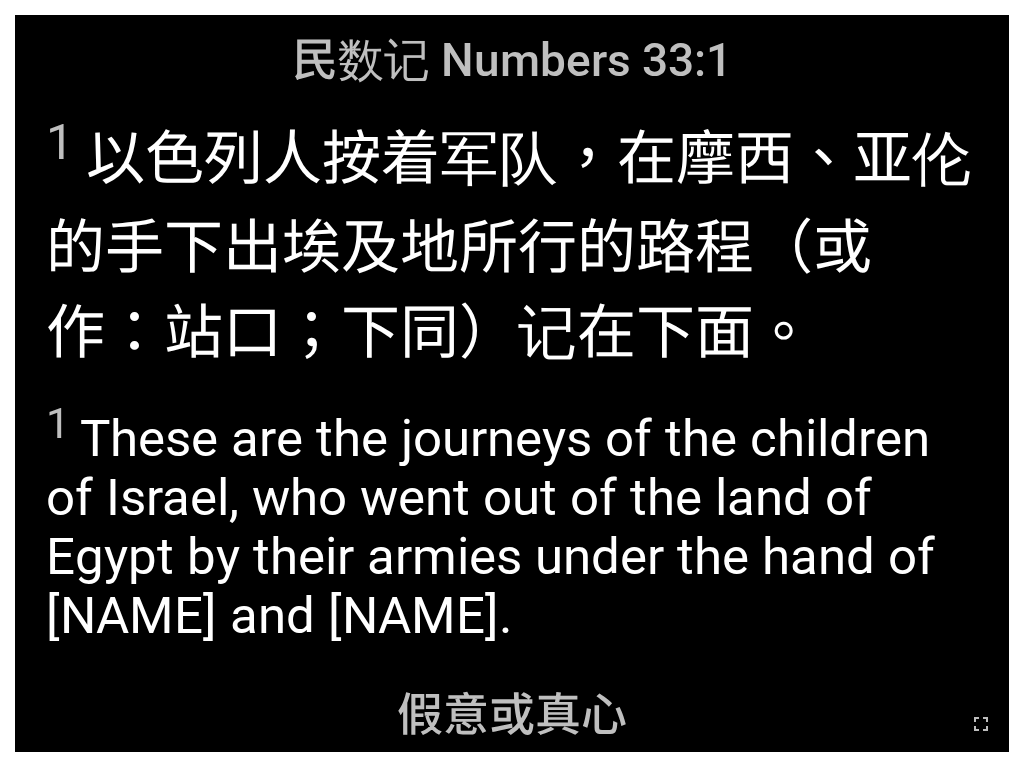 scroll, scrollTop: 0, scrollLeft: 0, axis: both 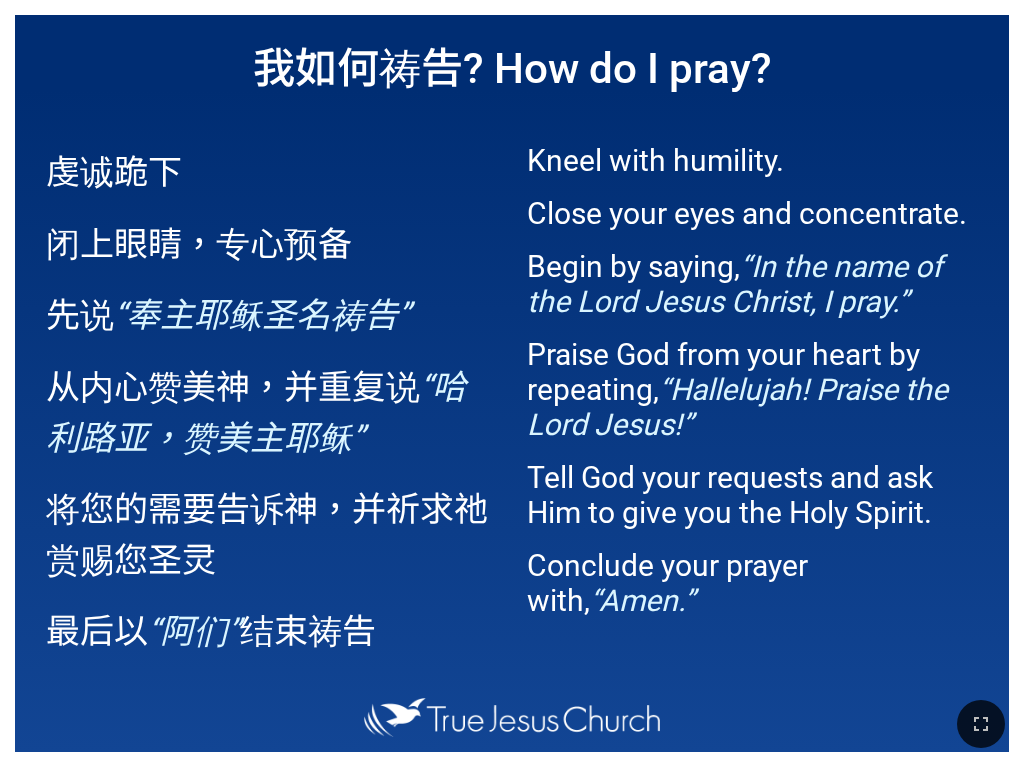 drag, startPoint x: 983, startPoint y: 729, endPoint x: 1533, endPoint y: 894, distance: 574.21686 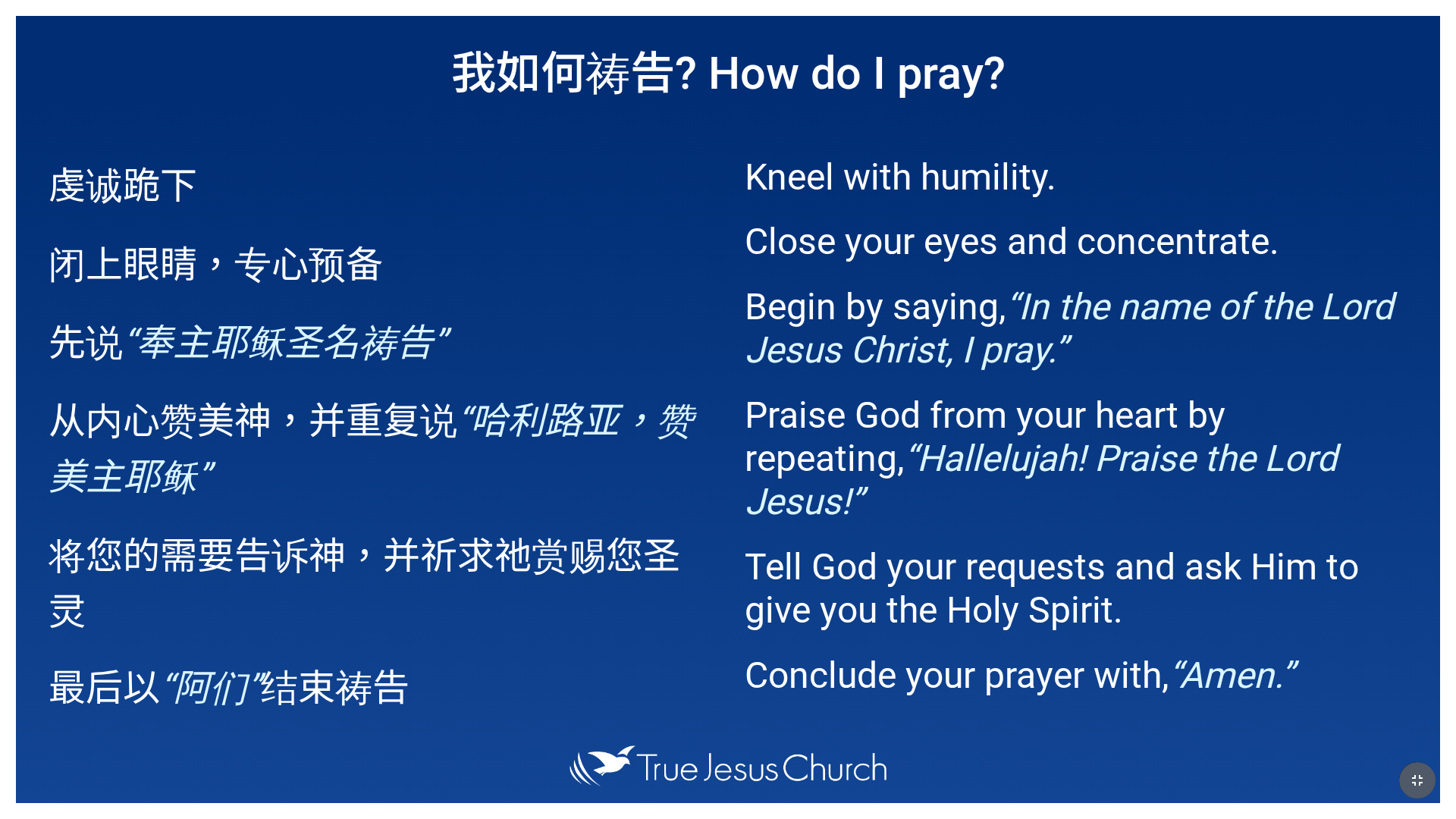click at bounding box center [1417, 780] 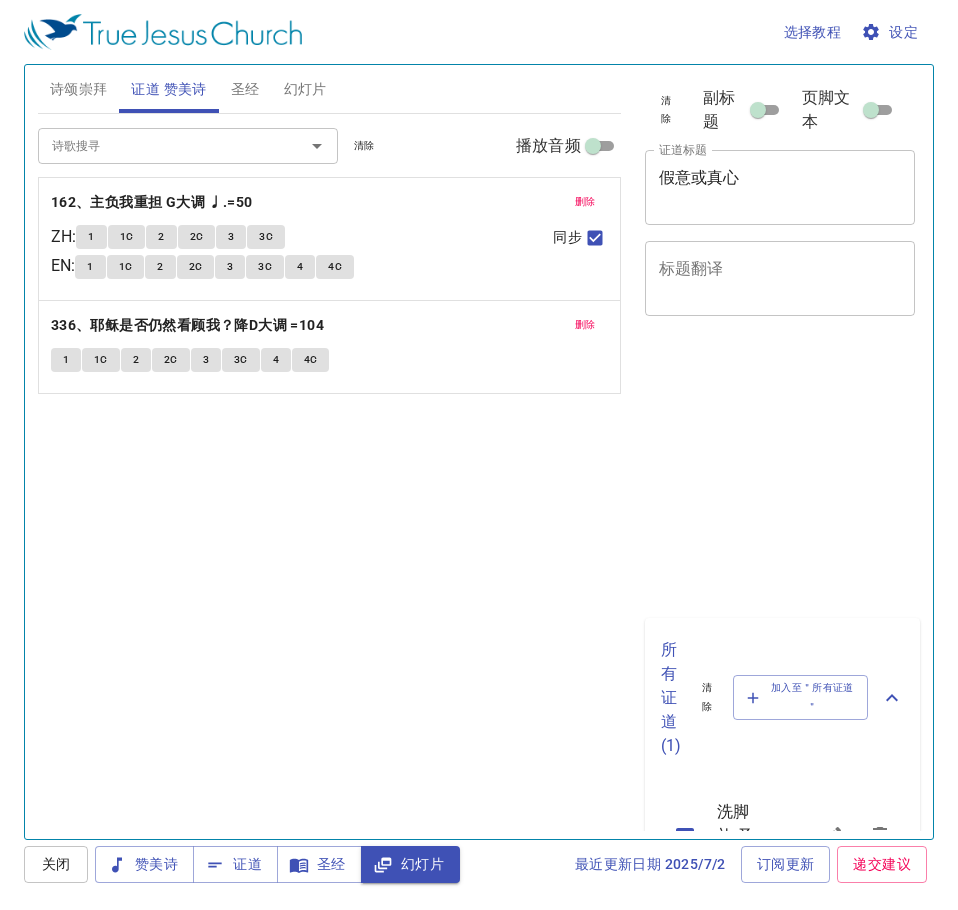 scroll, scrollTop: 0, scrollLeft: 0, axis: both 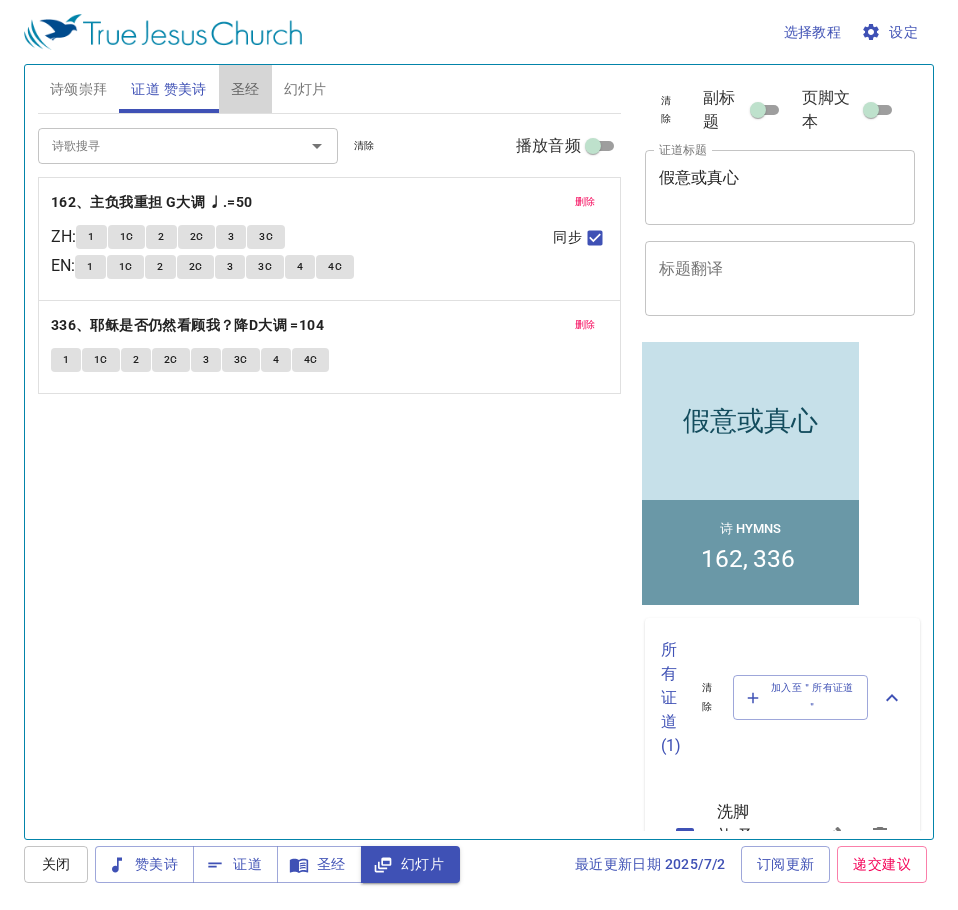 click on "圣经" at bounding box center [245, 89] 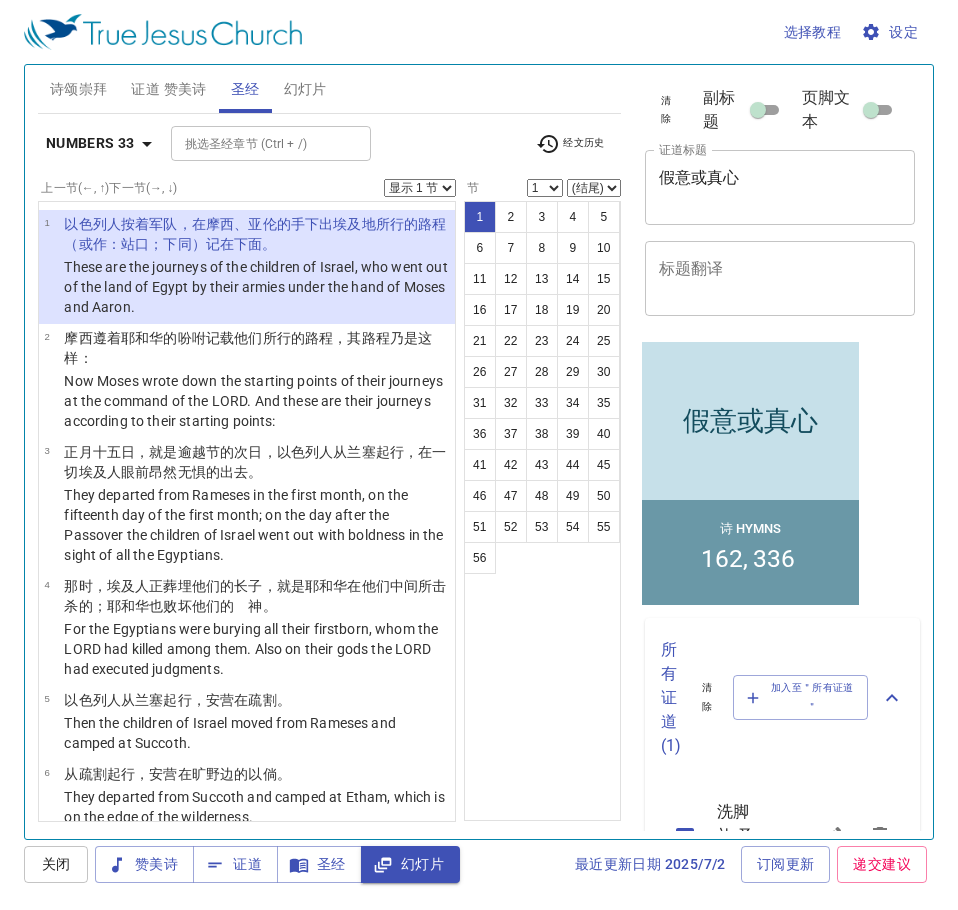 click on "幻灯片" at bounding box center [305, 89] 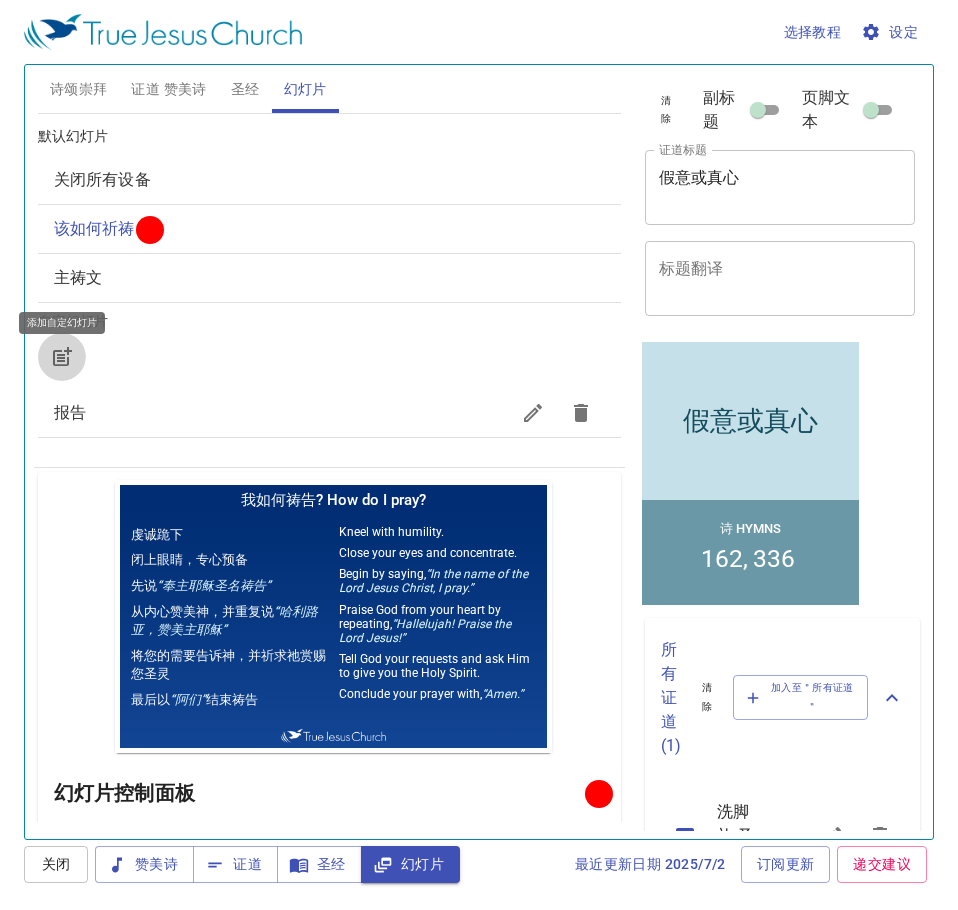 click 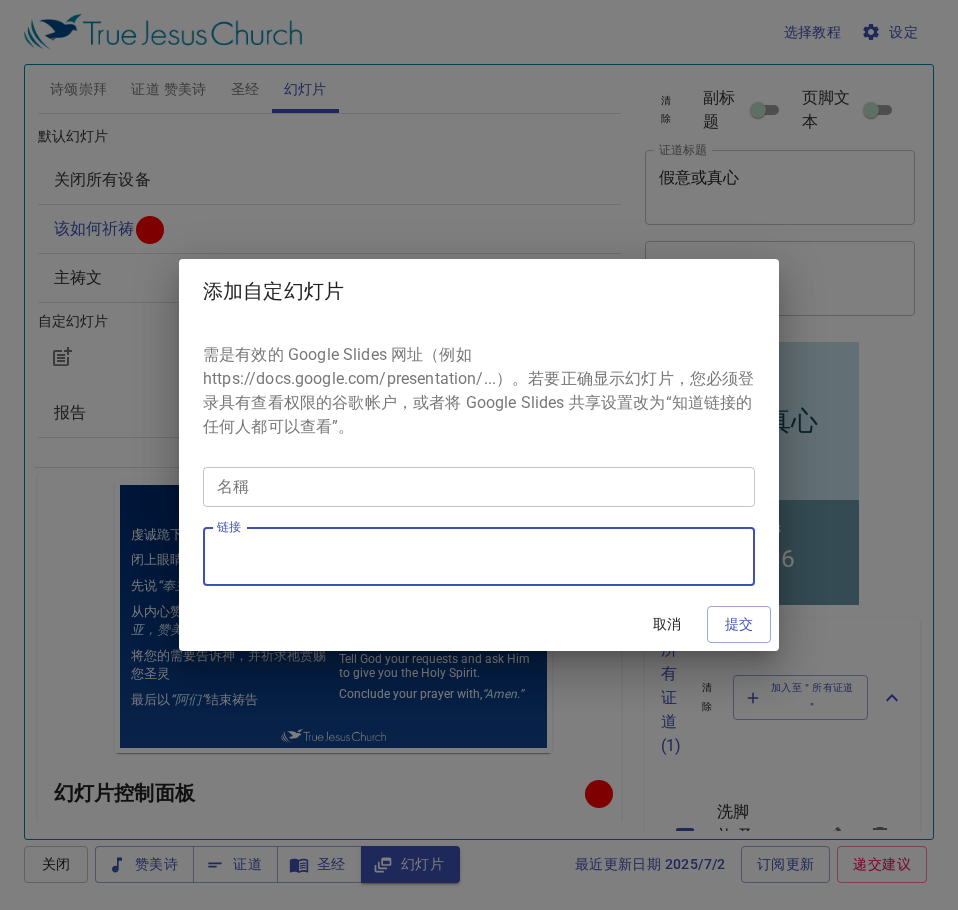 click on "链接" at bounding box center [479, 557] 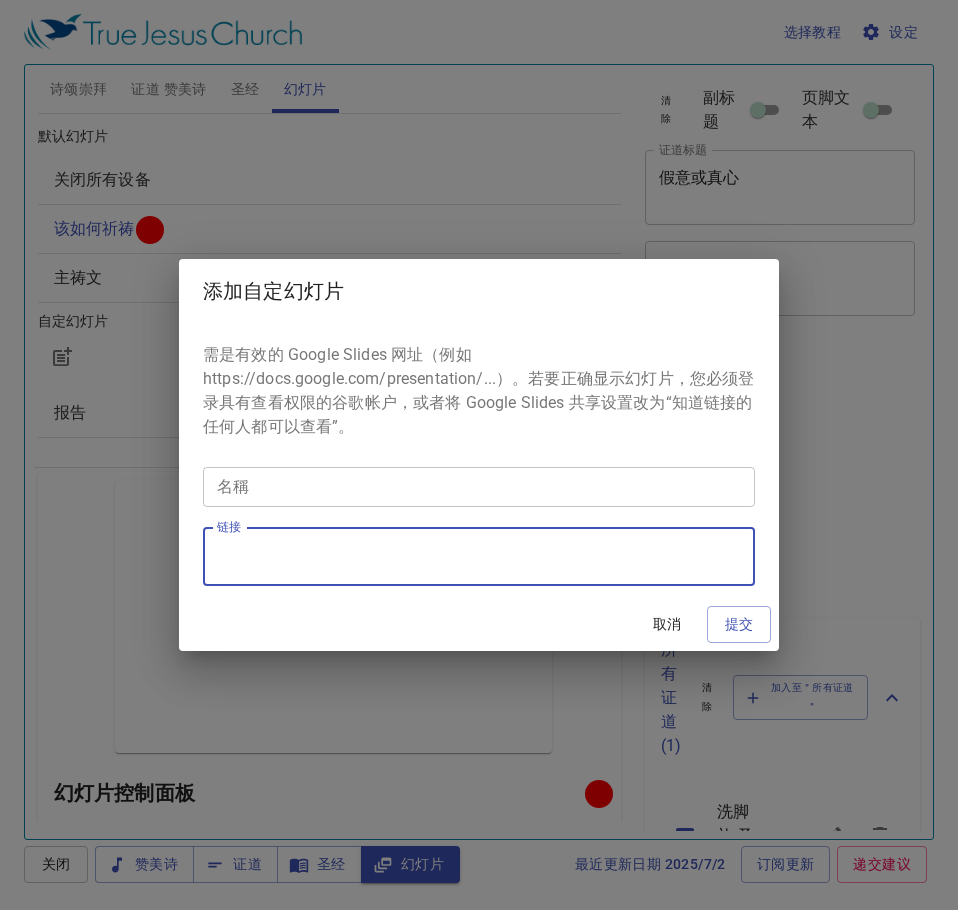 scroll, scrollTop: 0, scrollLeft: 0, axis: both 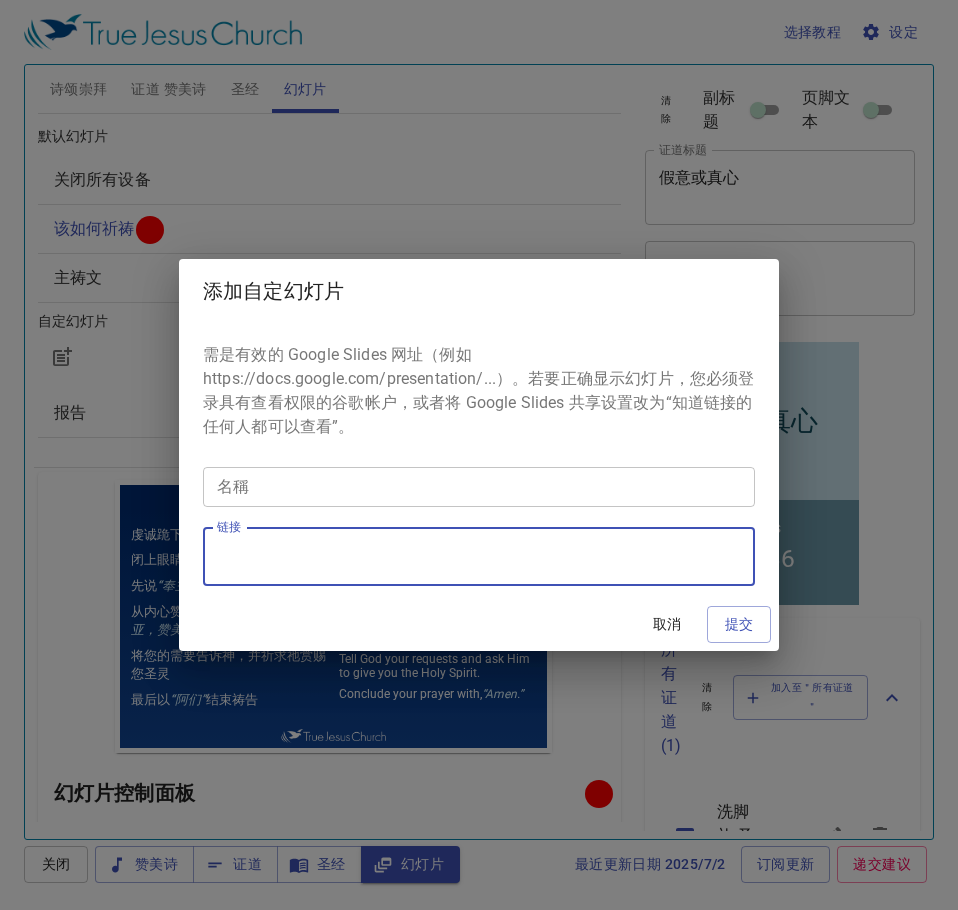 drag, startPoint x: 217, startPoint y: 549, endPoint x: 345, endPoint y: 559, distance: 128.39003 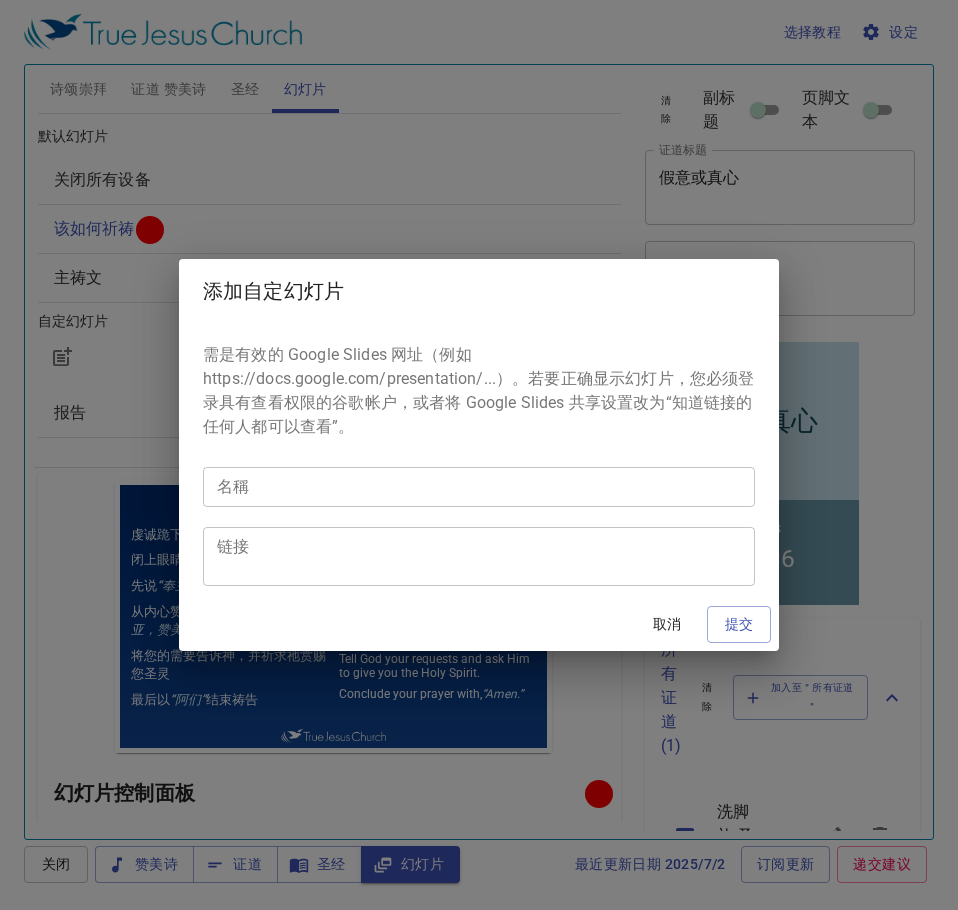 click on "添加自定幻灯片 需是有效的 Google Slides 网址（例如 https://docs.google.com/presentation/...）。若要正确显示幻灯片，您必须登录具有查看权限的谷歌帐户，或者将 Google Slides 共享设置改为“知道链接的任何人都可以查看”。 名稱 名稱 链接 链接 取消 提交" at bounding box center [479, 455] 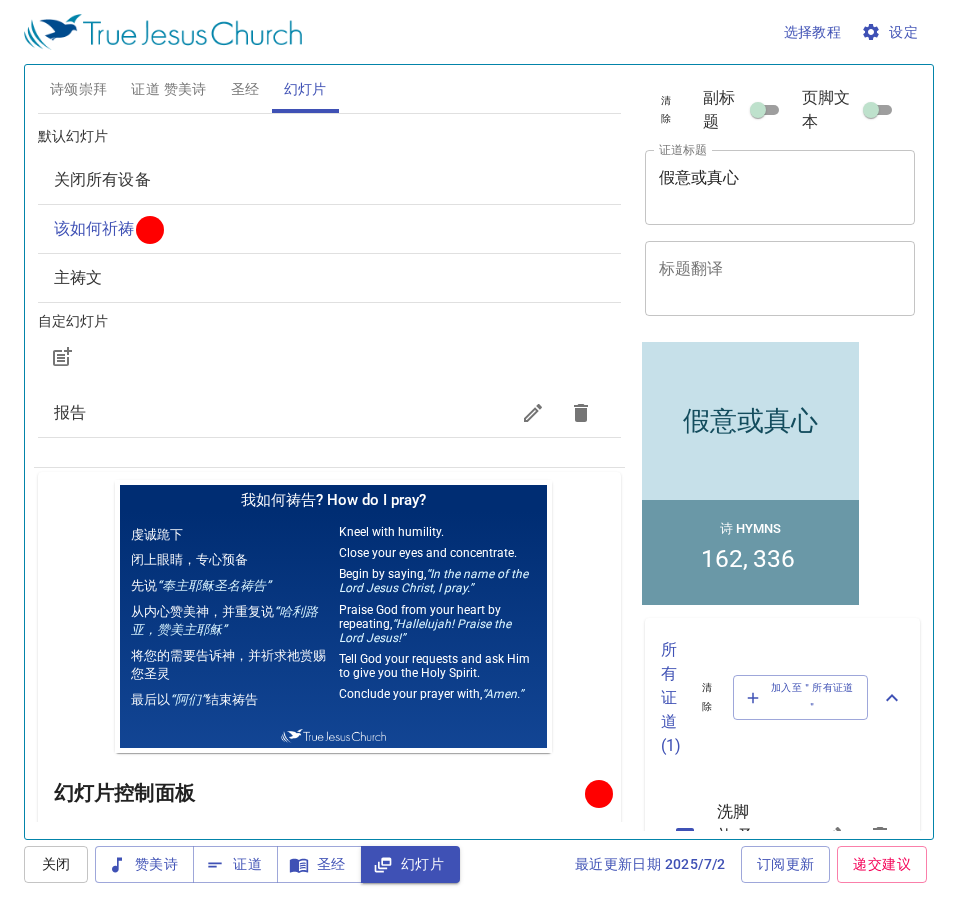 click on "圣经" at bounding box center (245, 89) 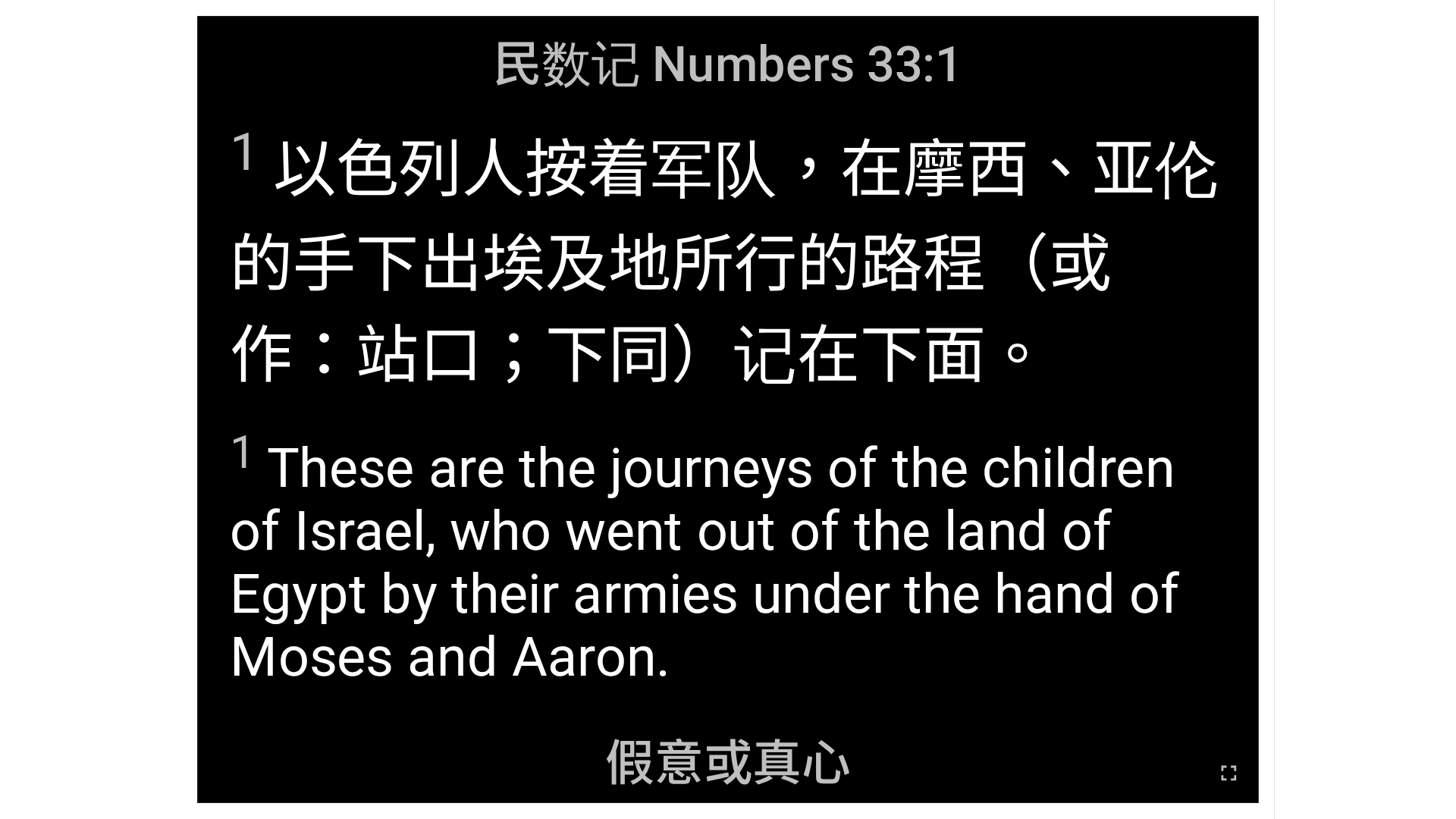 scroll, scrollTop: 0, scrollLeft: 0, axis: both 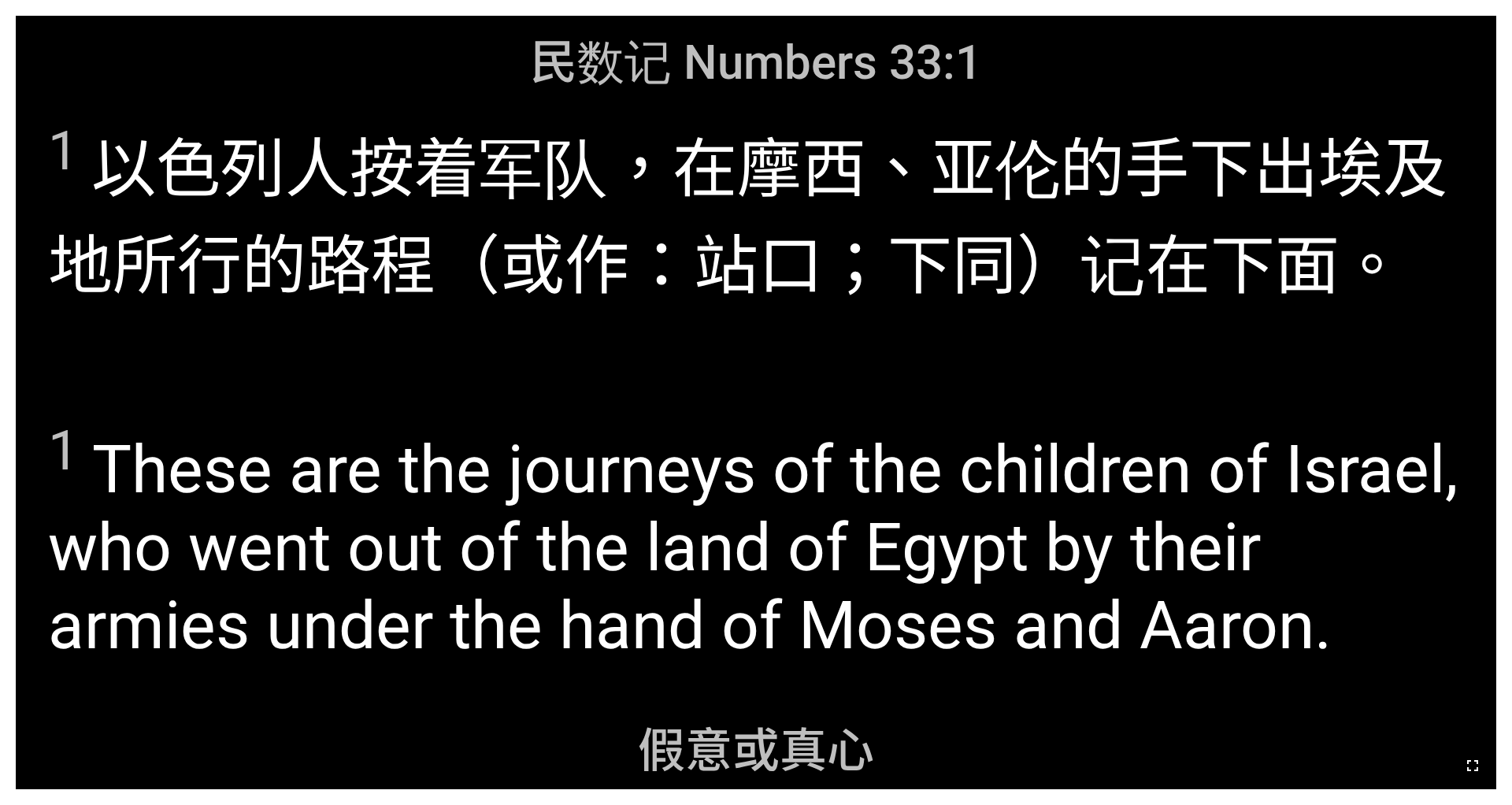 click 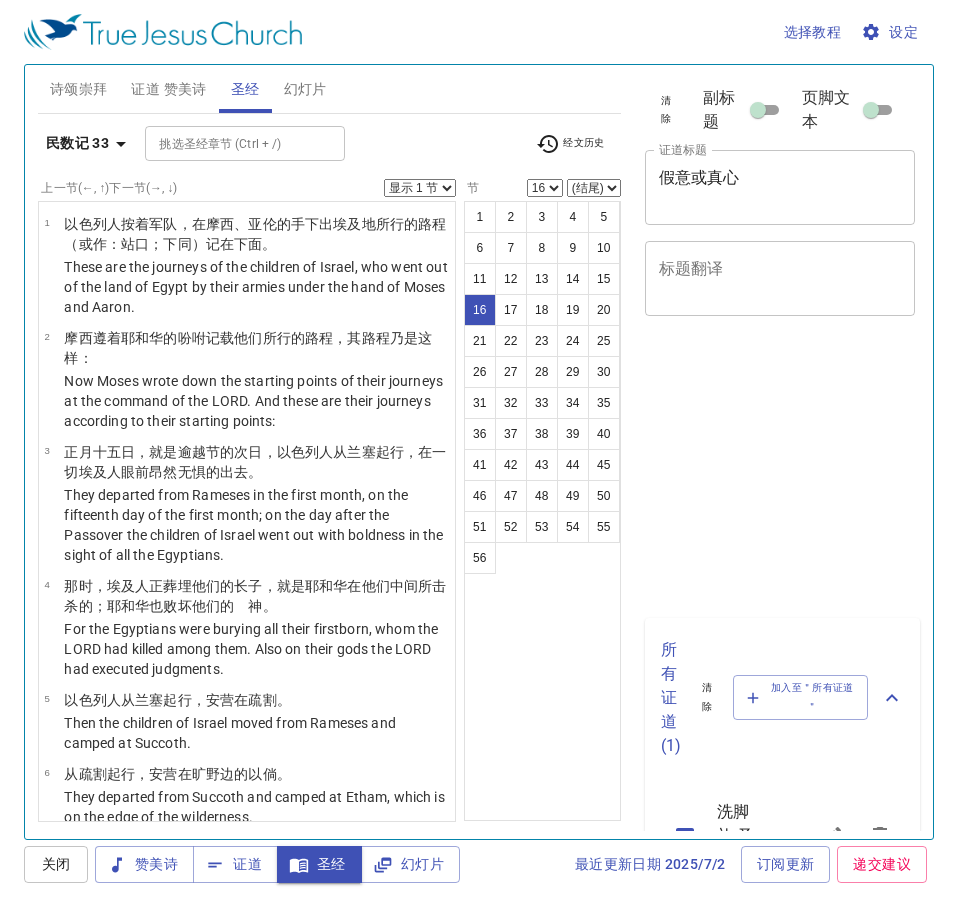 select on "16" 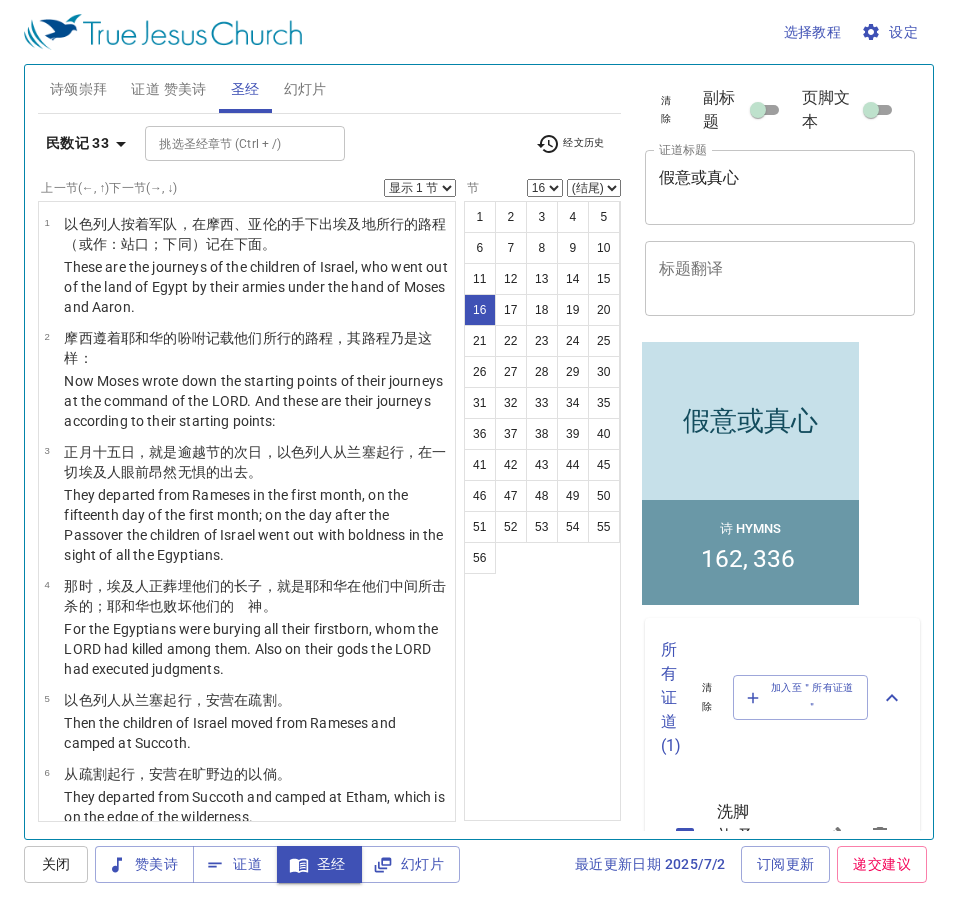 scroll, scrollTop: 1412, scrollLeft: 0, axis: vertical 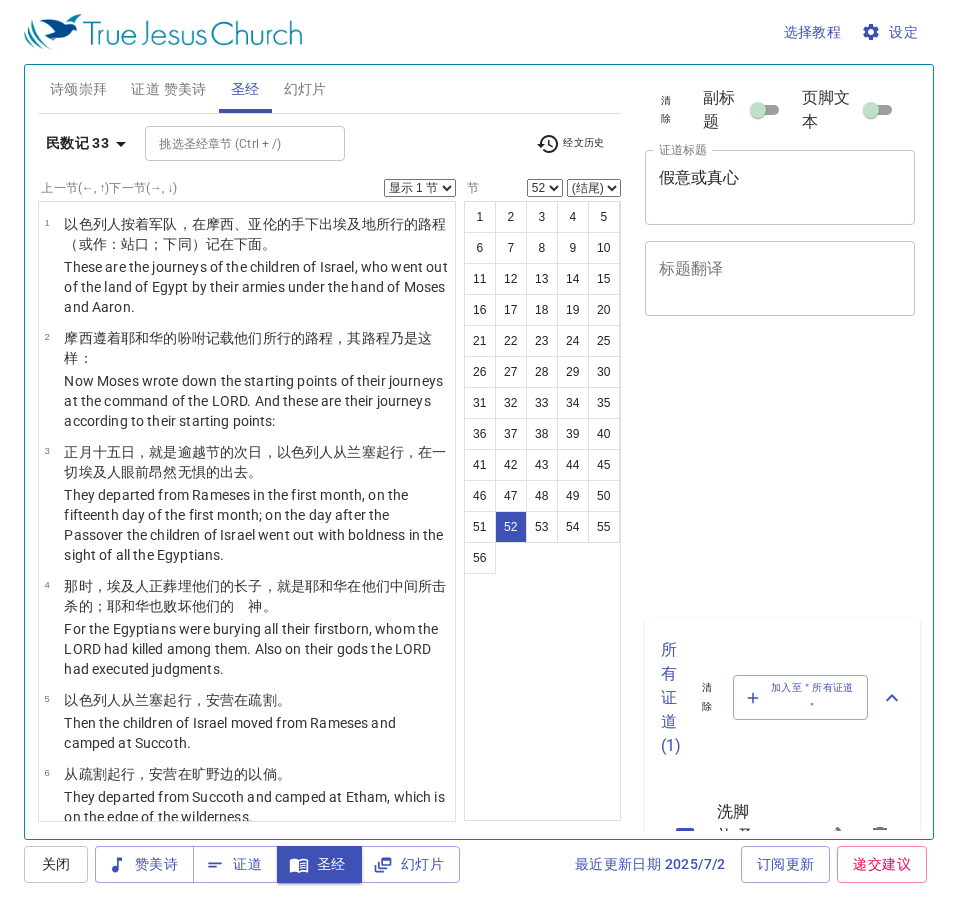 select on "52" 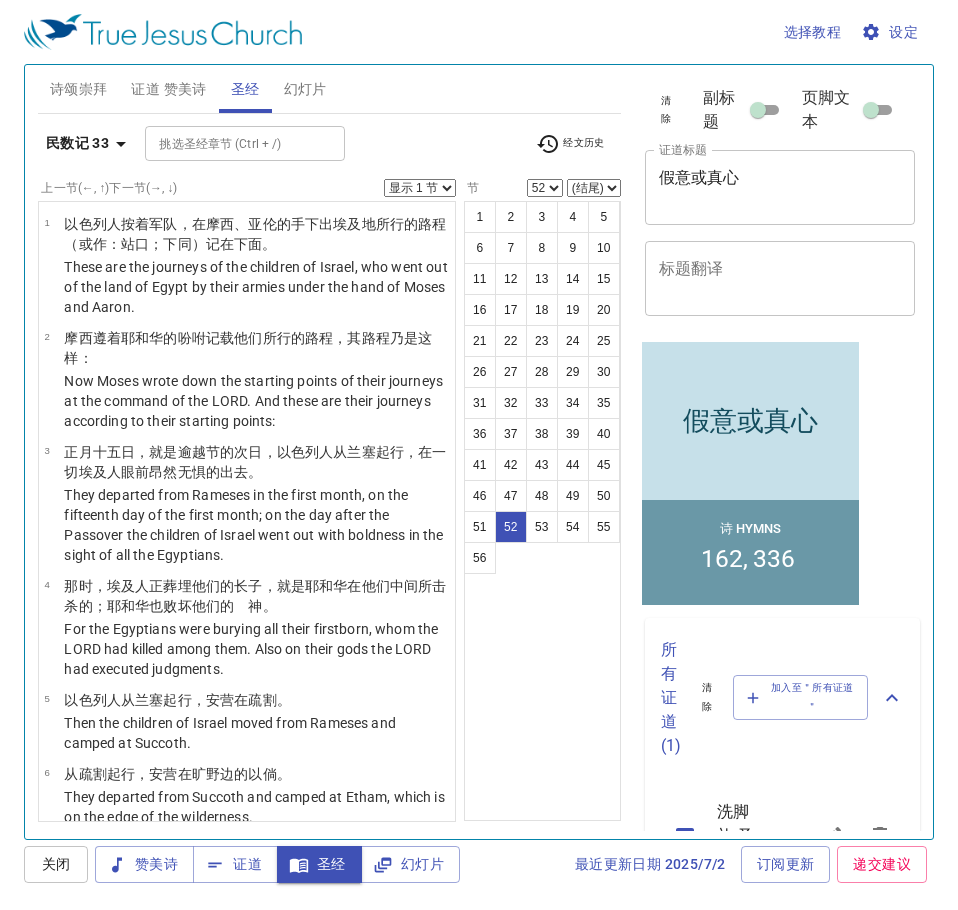 scroll, scrollTop: 3852, scrollLeft: 0, axis: vertical 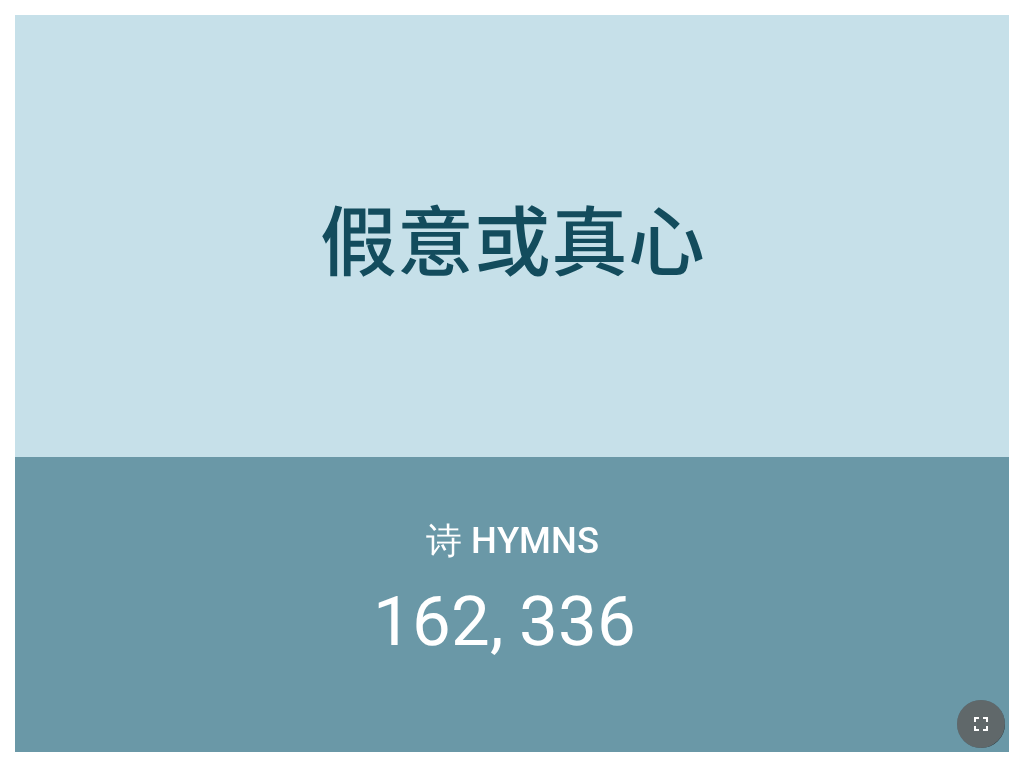 click 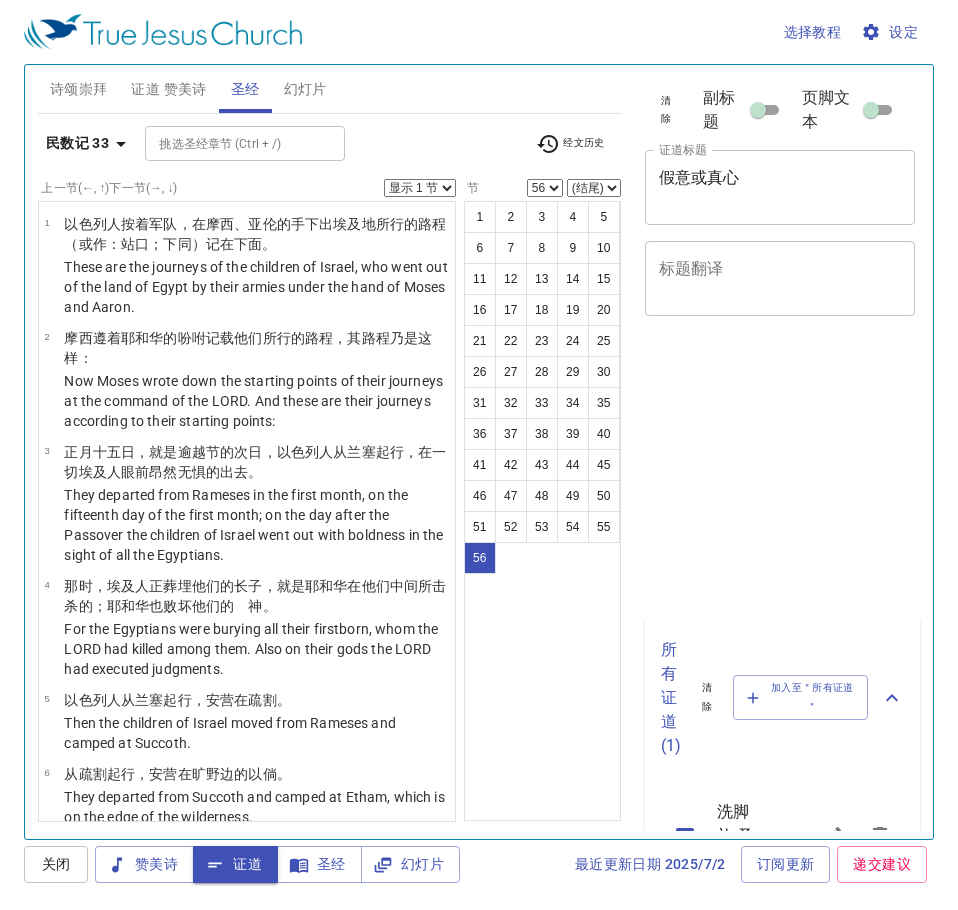select on "56" 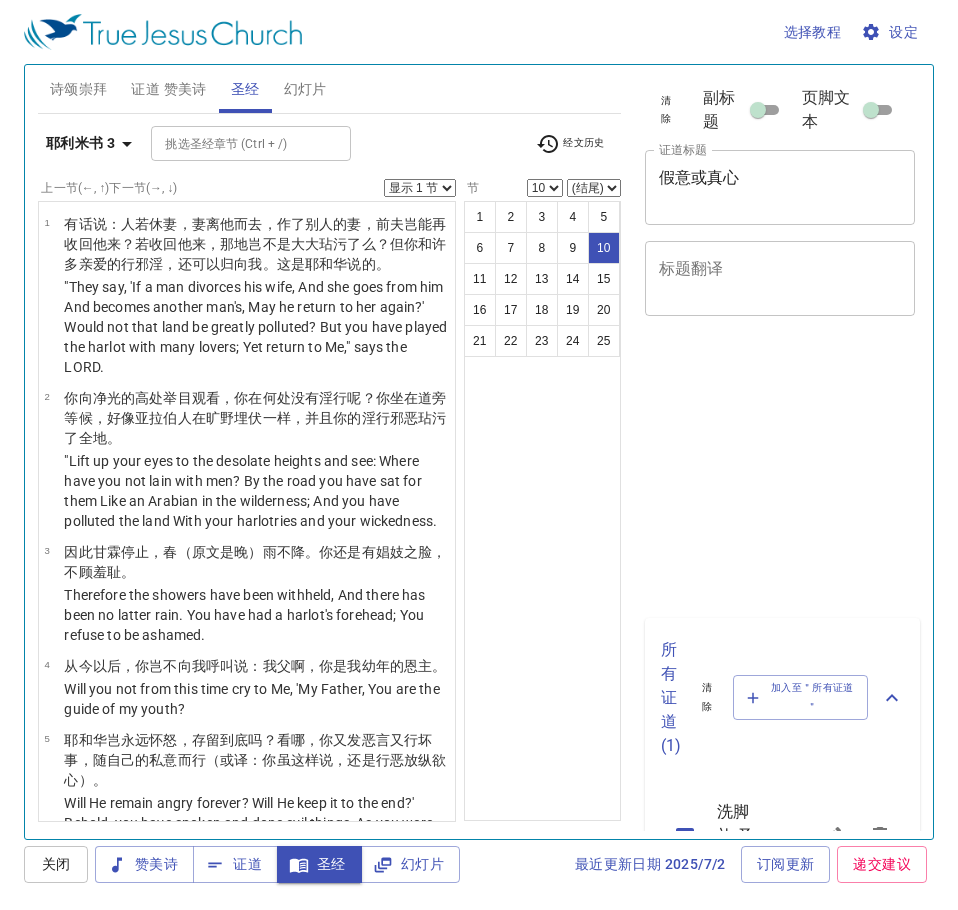 select on "10" 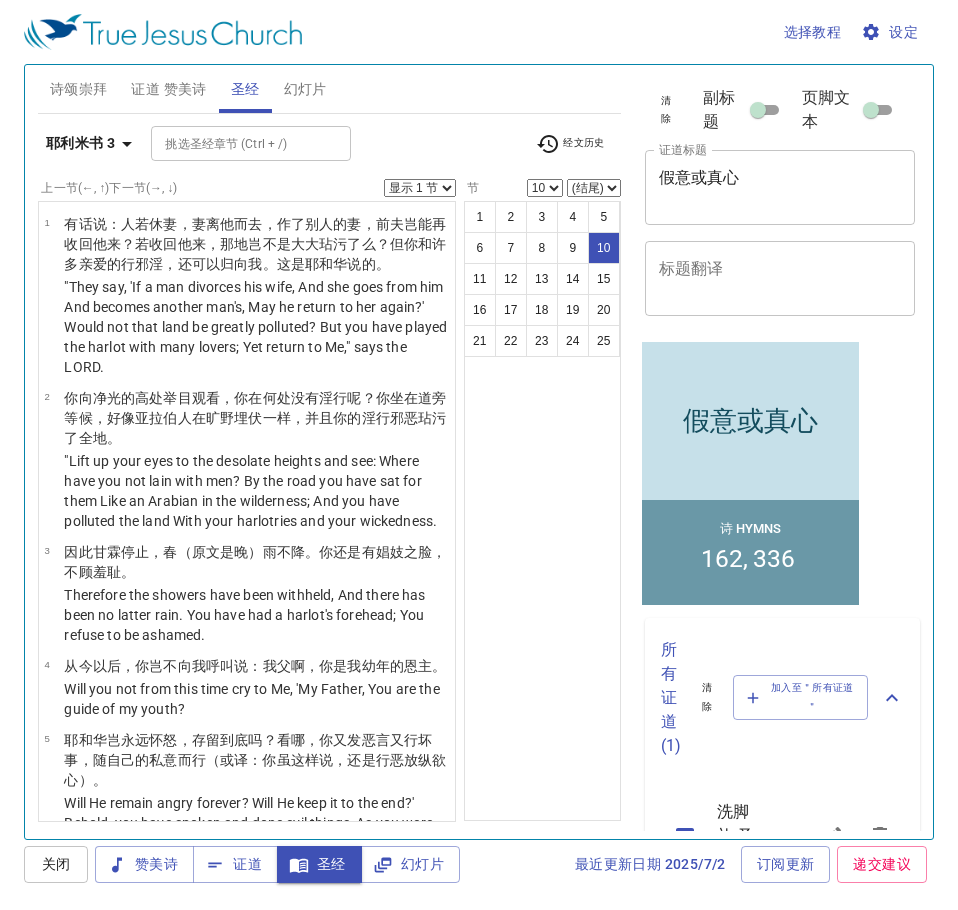 scroll, scrollTop: 962, scrollLeft: 0, axis: vertical 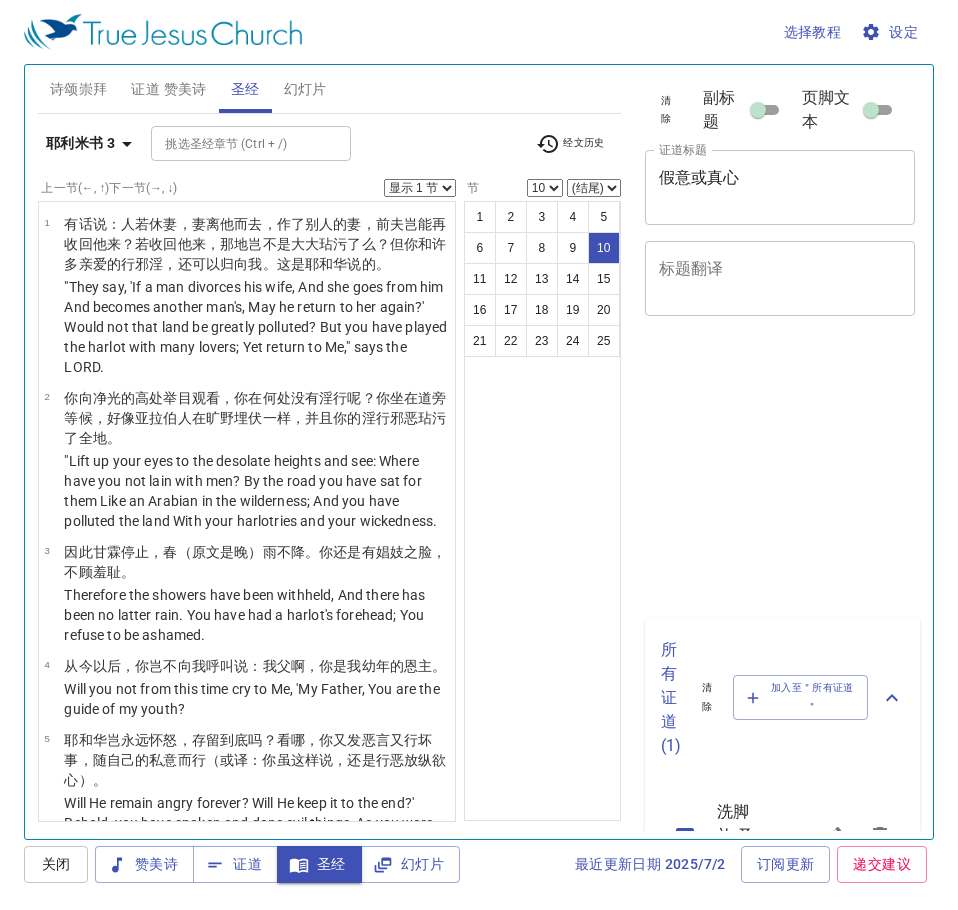 select on "10" 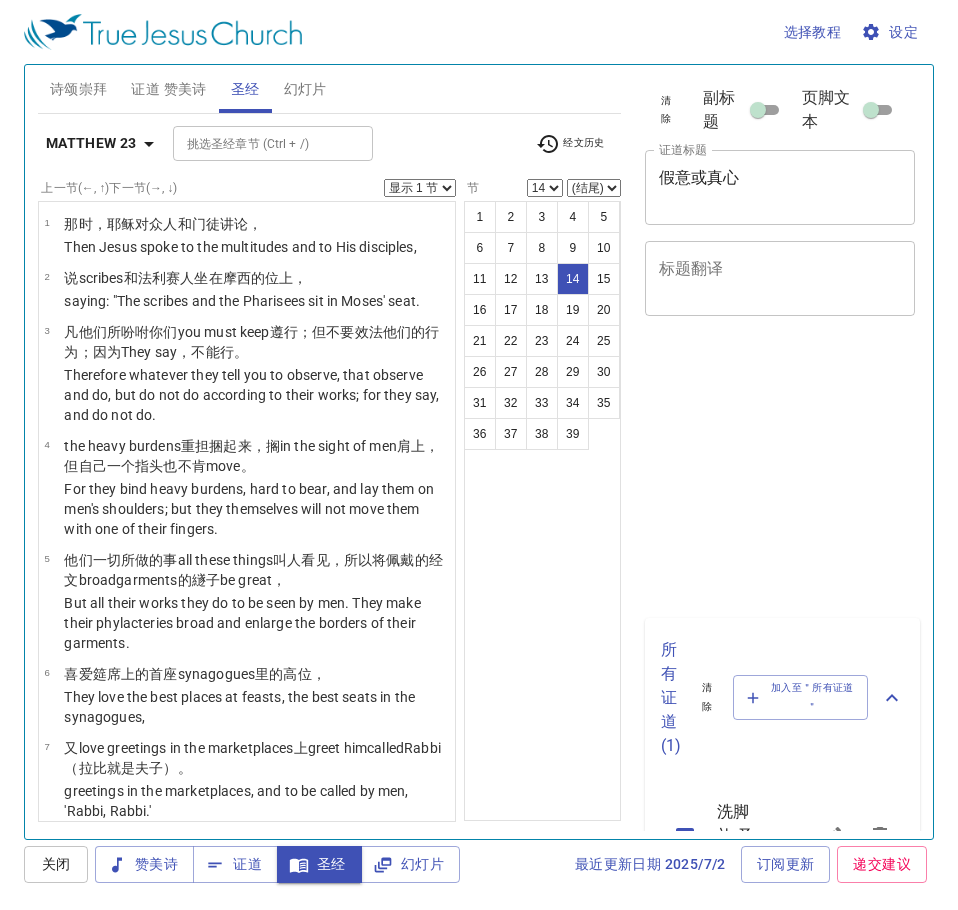 select on "14" 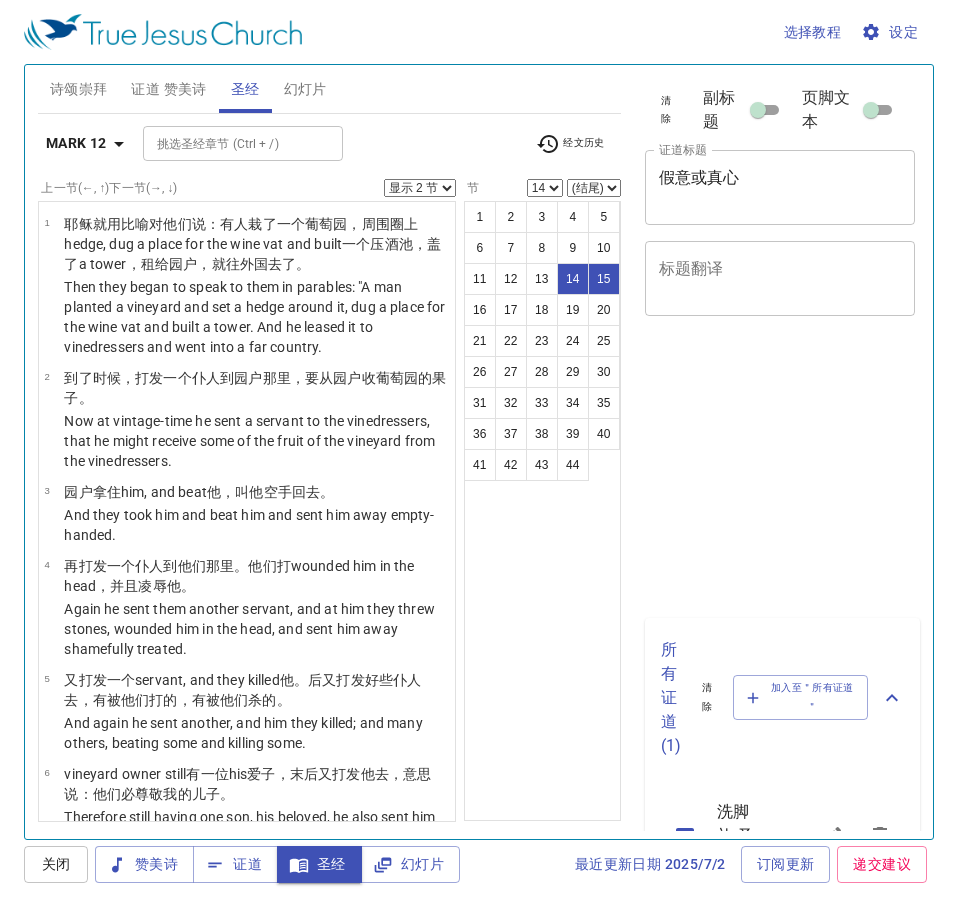 select on "2" 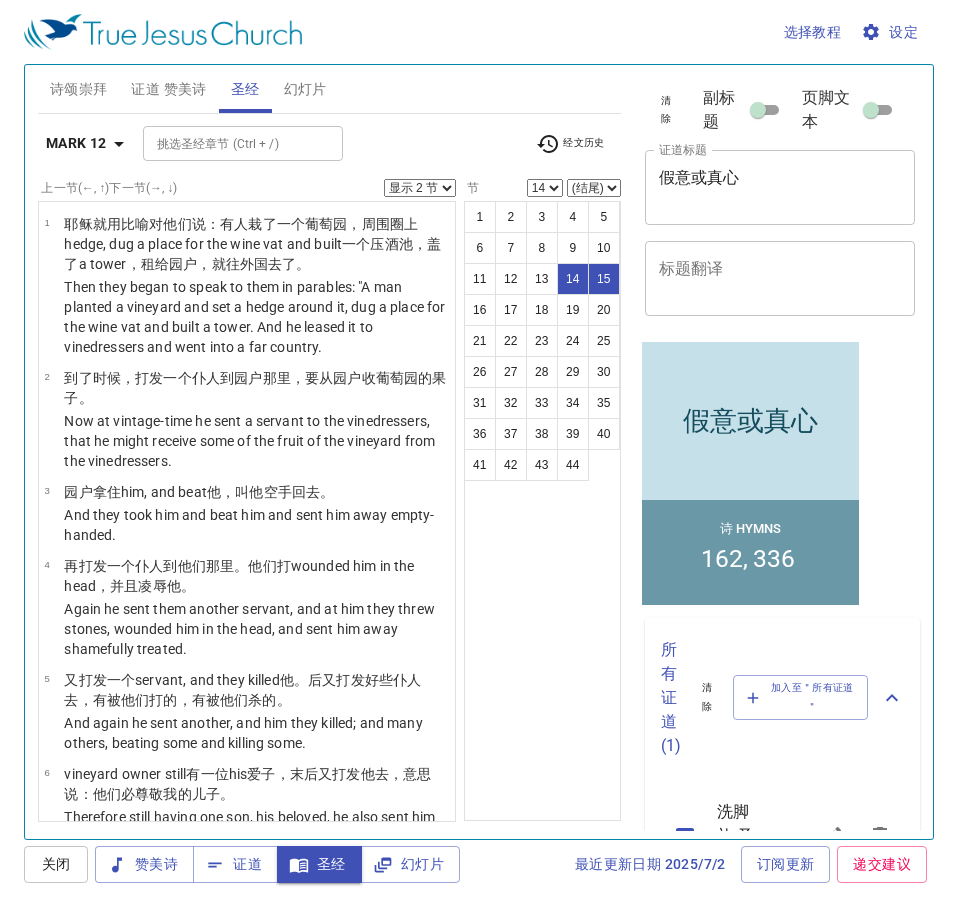 scroll, scrollTop: 1118, scrollLeft: 0, axis: vertical 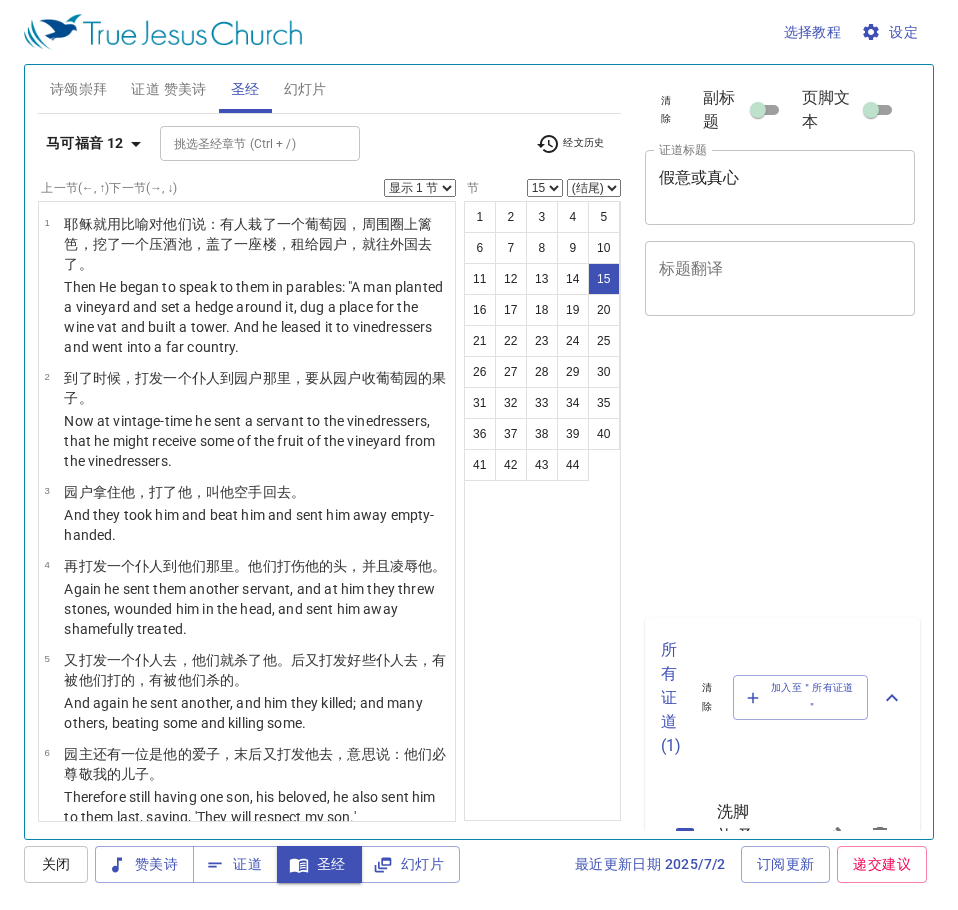 select on "15" 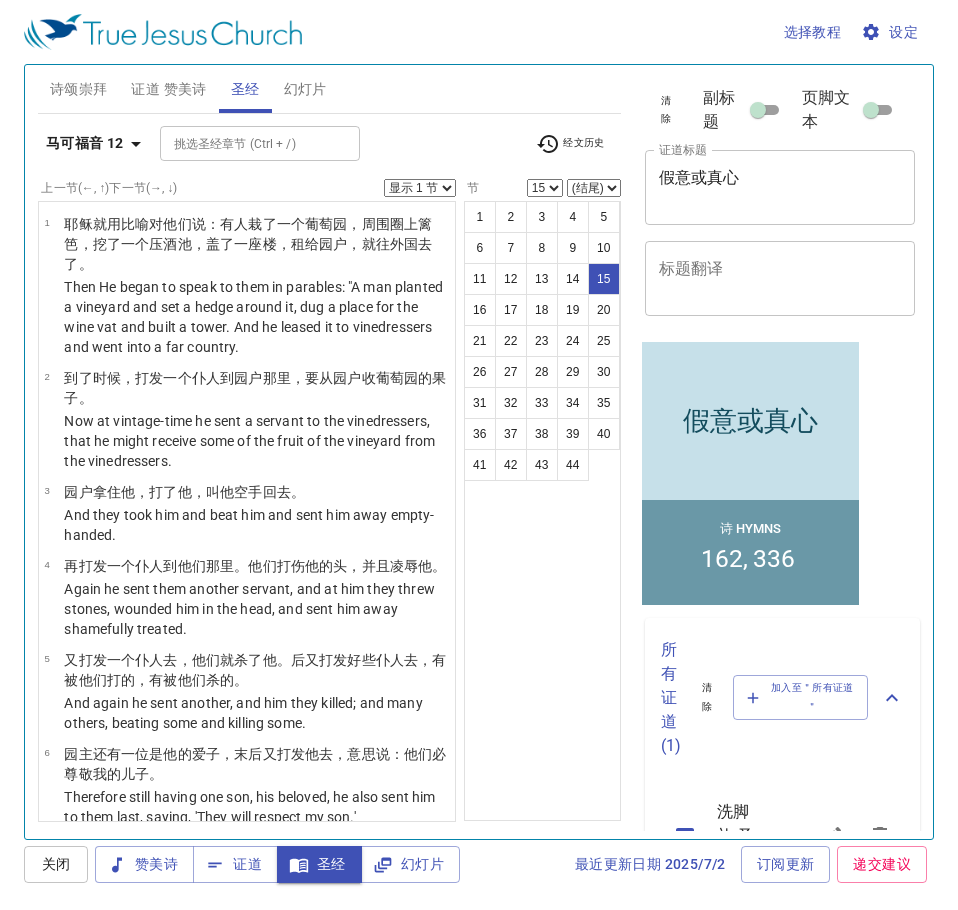 scroll, scrollTop: 1118, scrollLeft: 0, axis: vertical 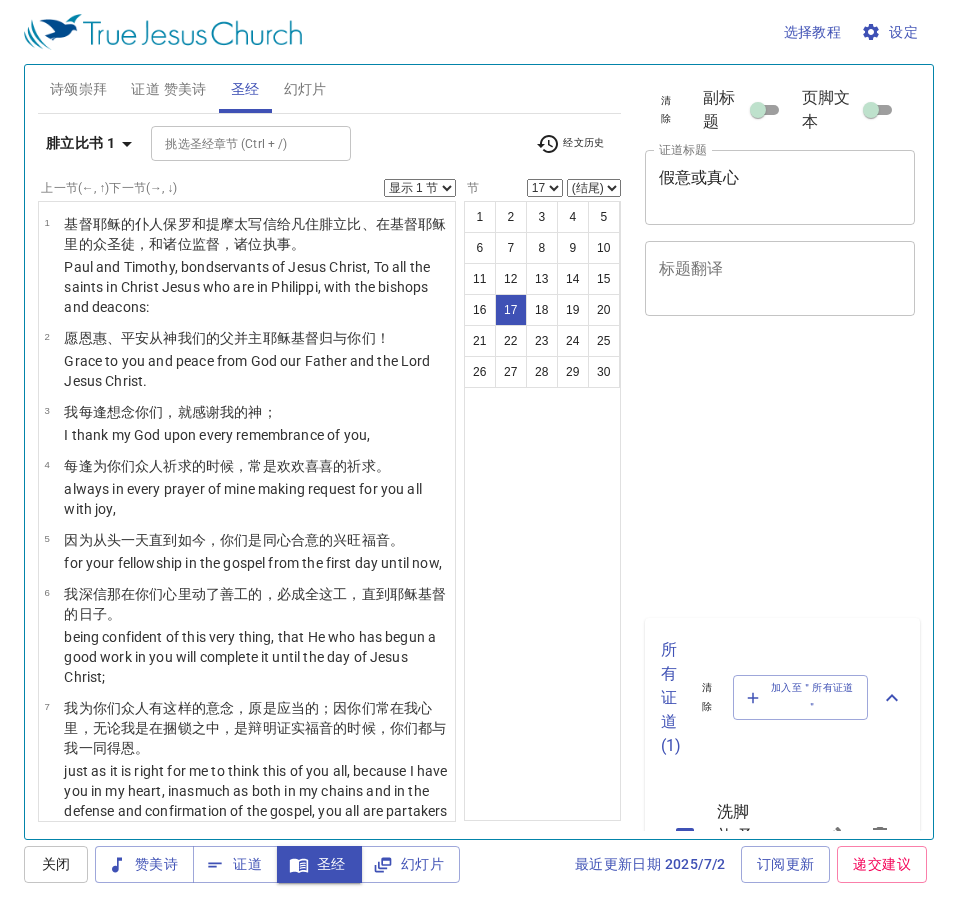 select on "17" 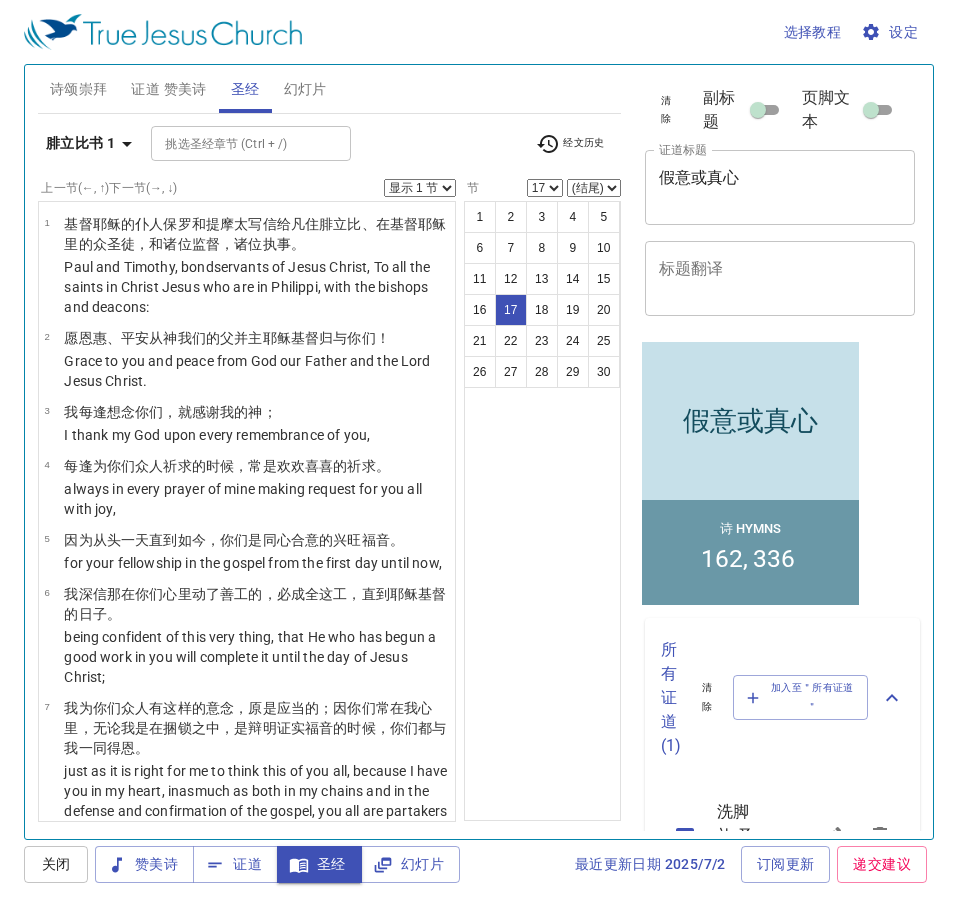 scroll, scrollTop: 1098, scrollLeft: 0, axis: vertical 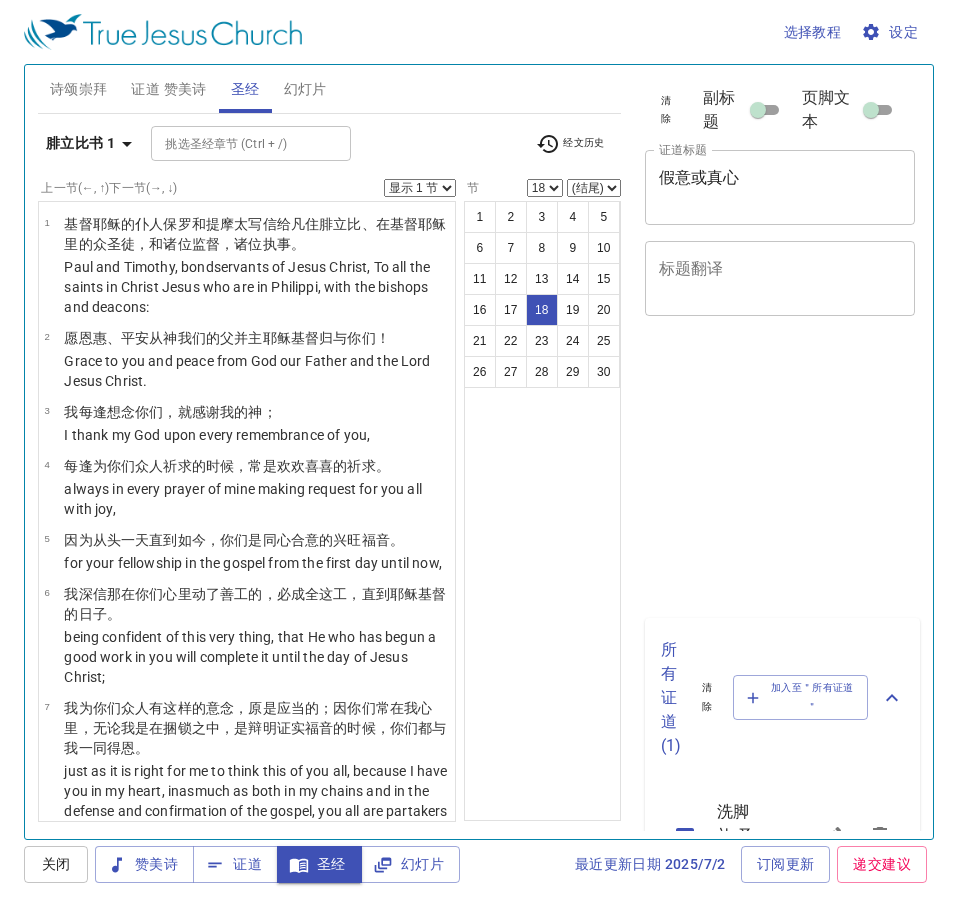 select on "18" 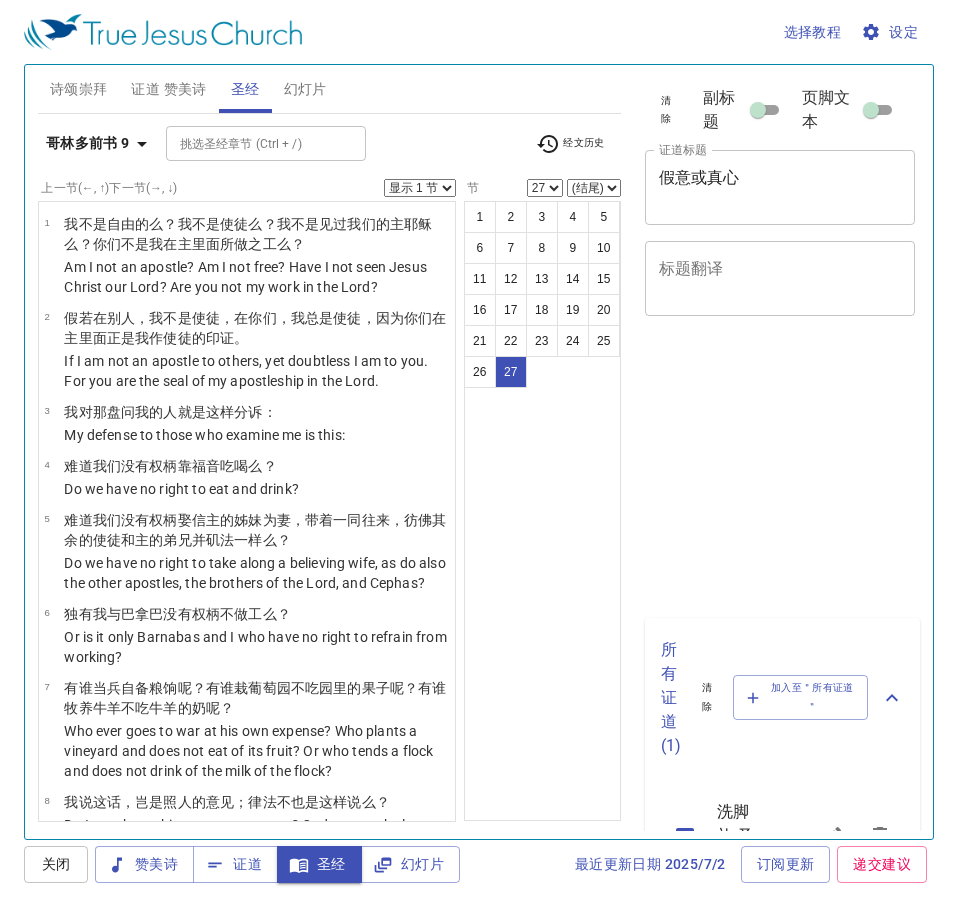 select on "27" 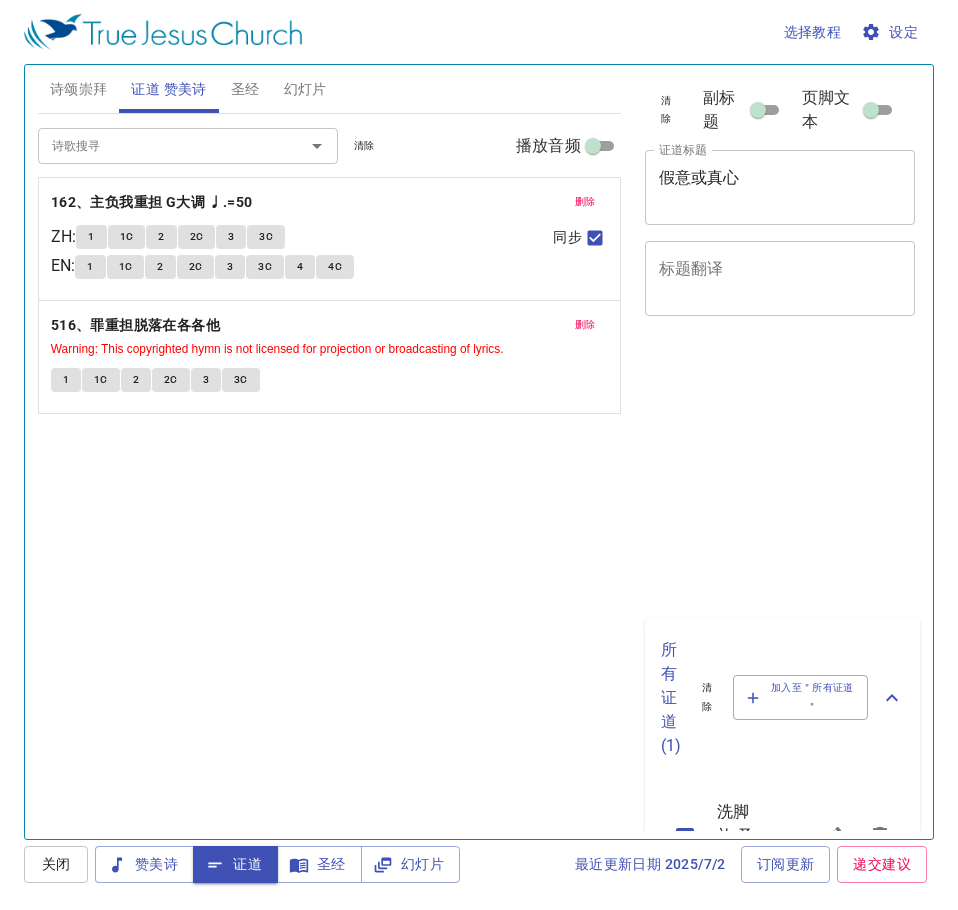 scroll, scrollTop: 0, scrollLeft: 0, axis: both 